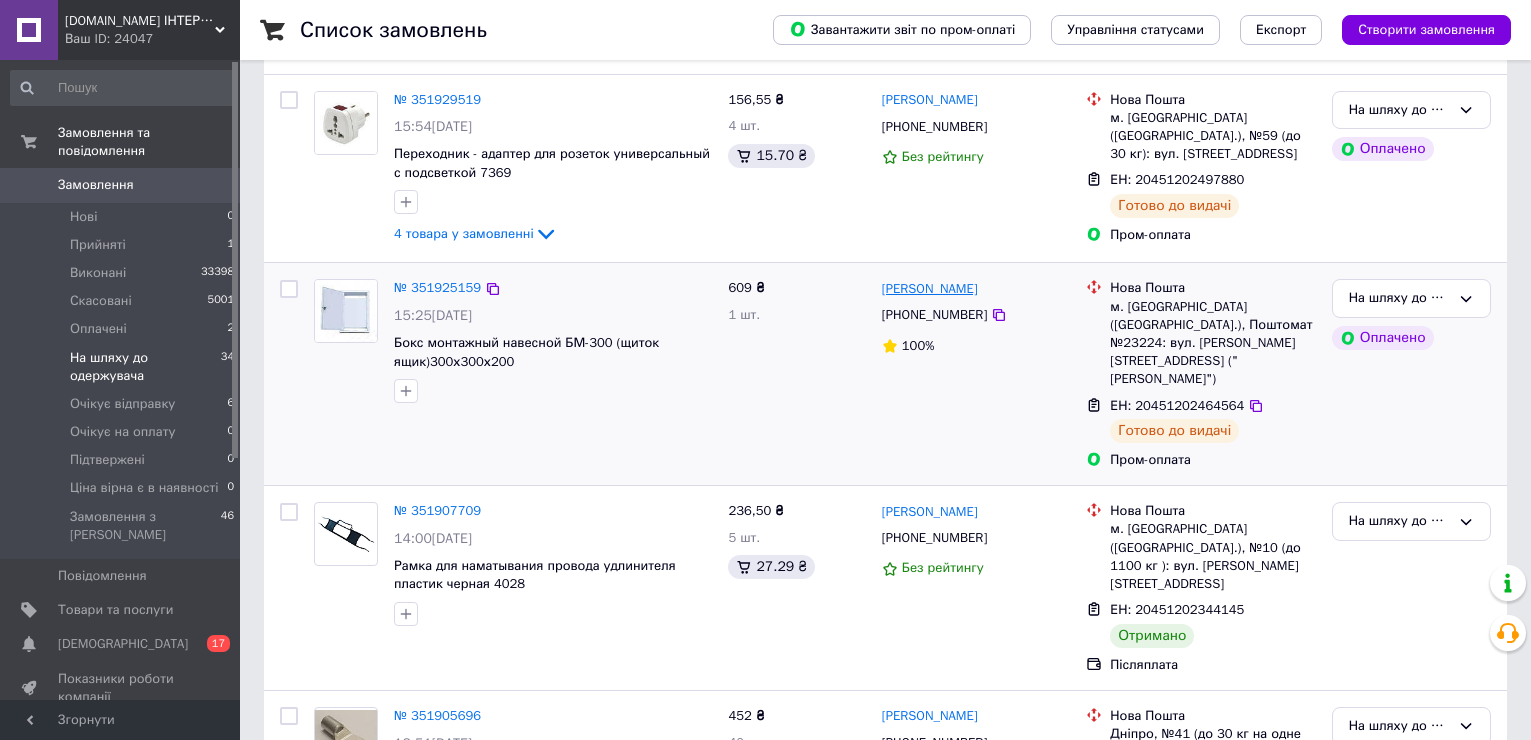 scroll, scrollTop: 500, scrollLeft: 0, axis: vertical 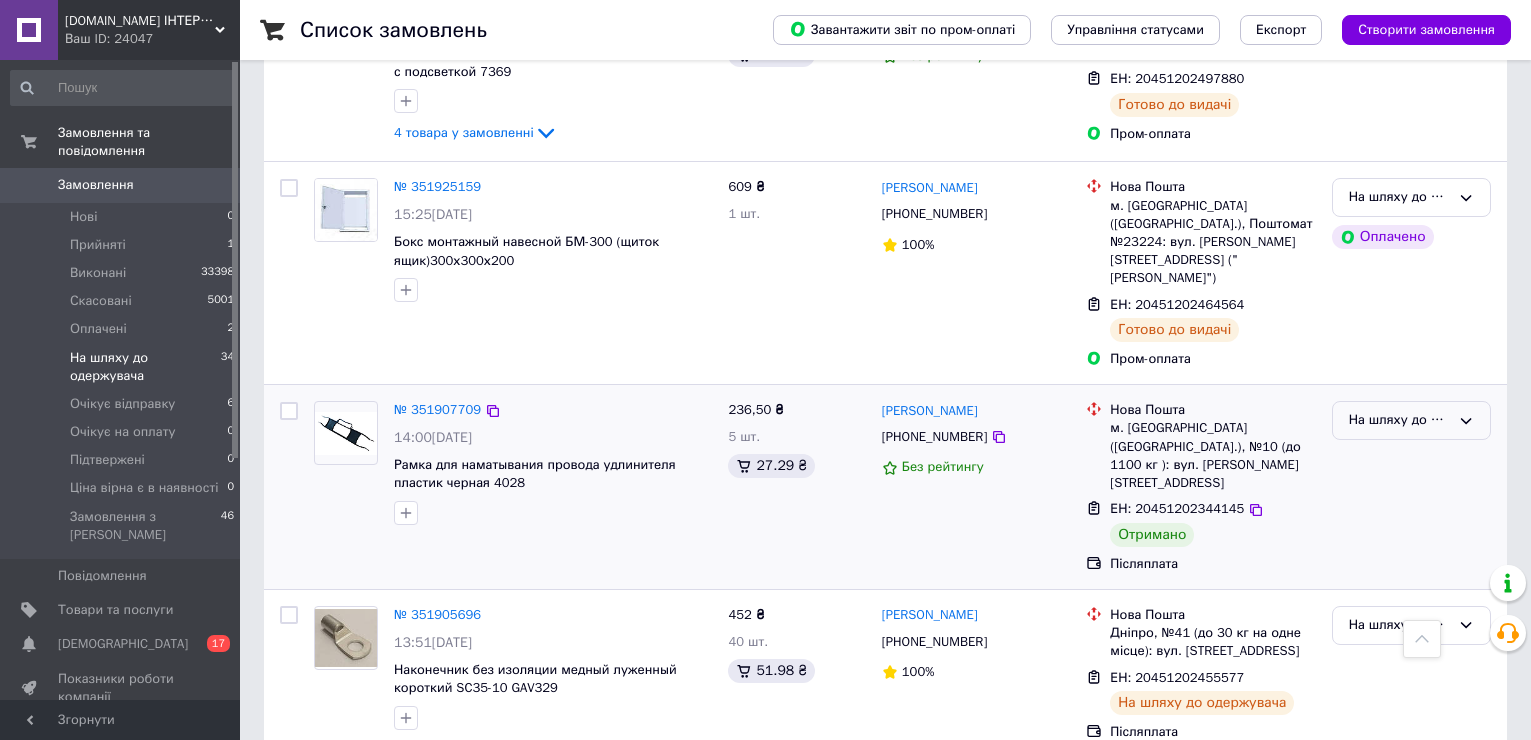 click on "На шляху до одержувача" at bounding box center [1399, 420] 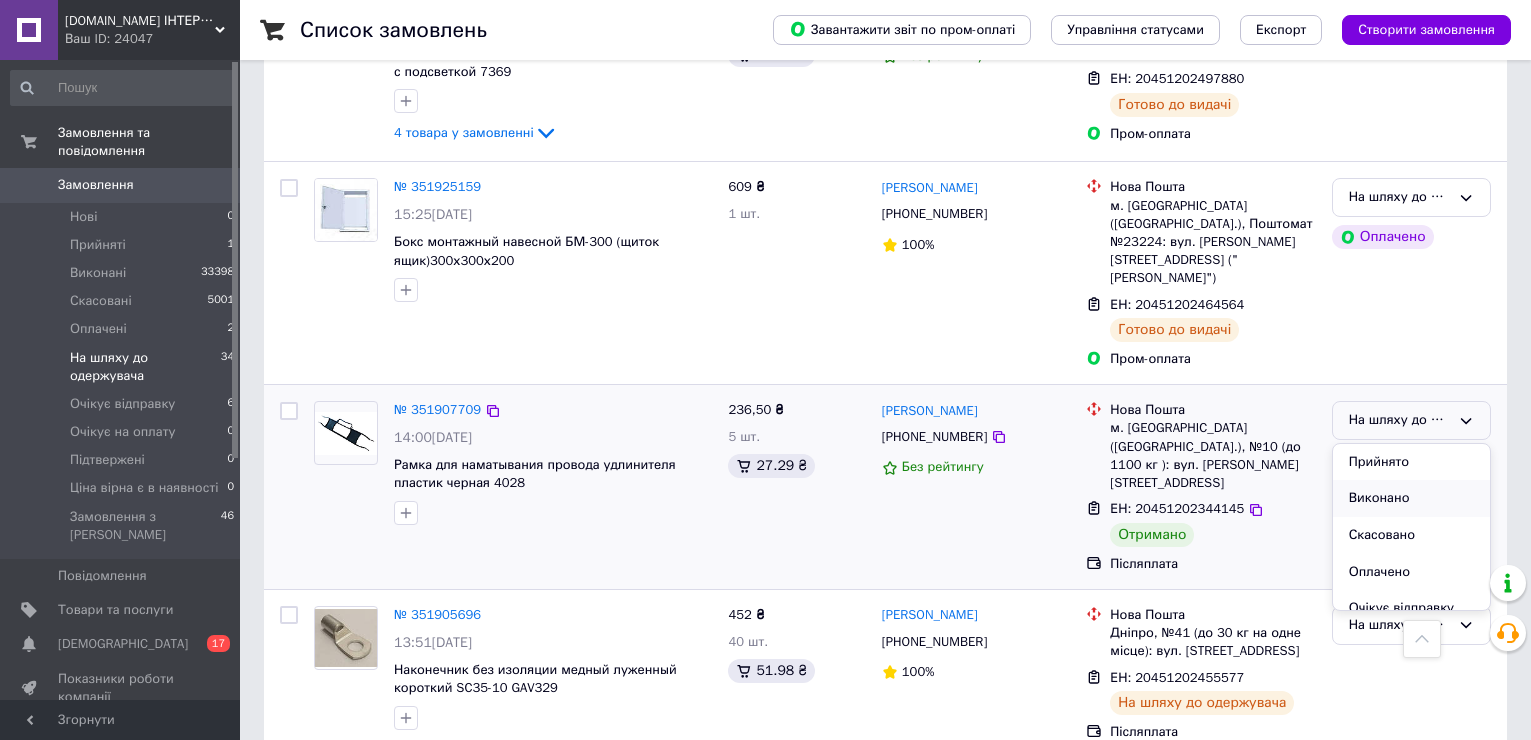 click on "Виконано" at bounding box center (1411, 498) 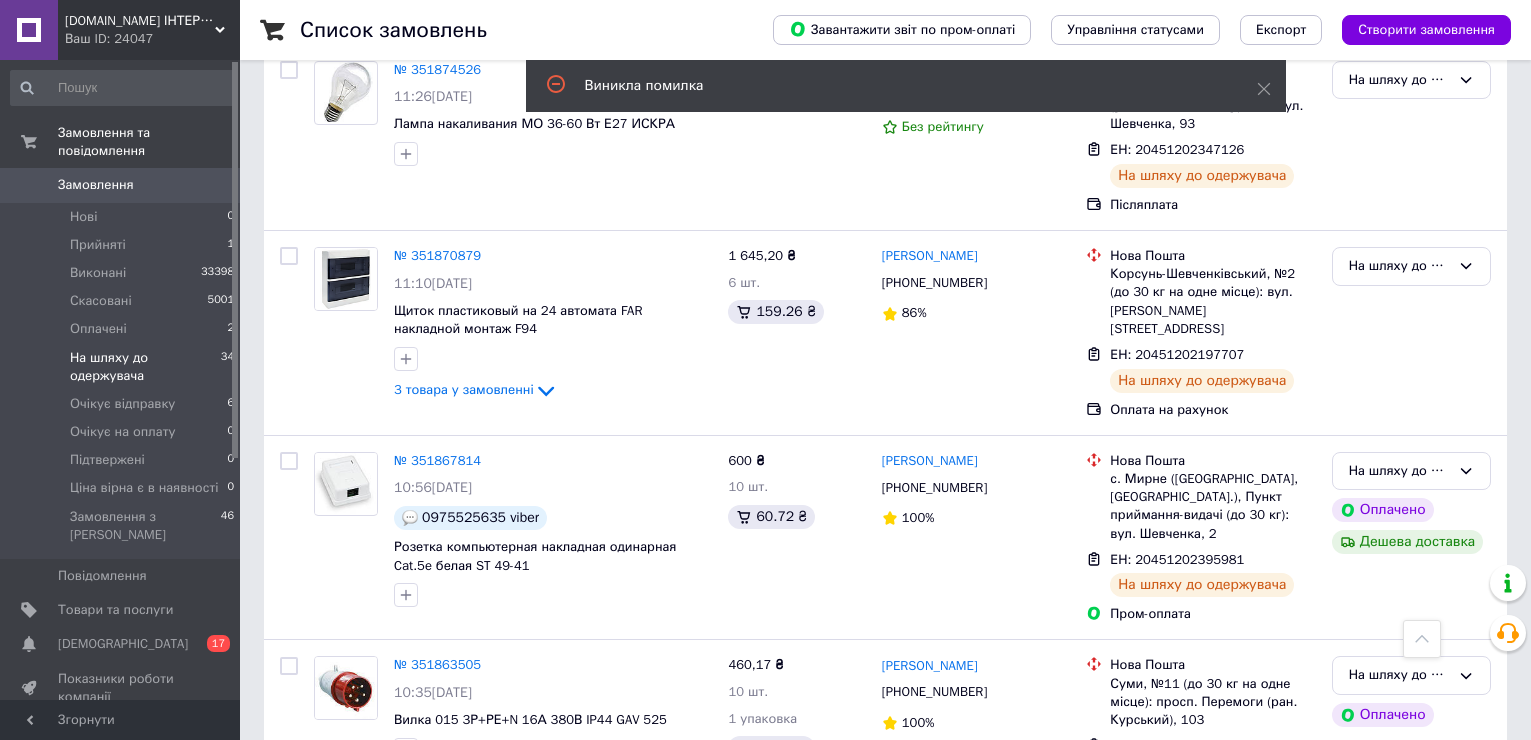scroll, scrollTop: 1600, scrollLeft: 0, axis: vertical 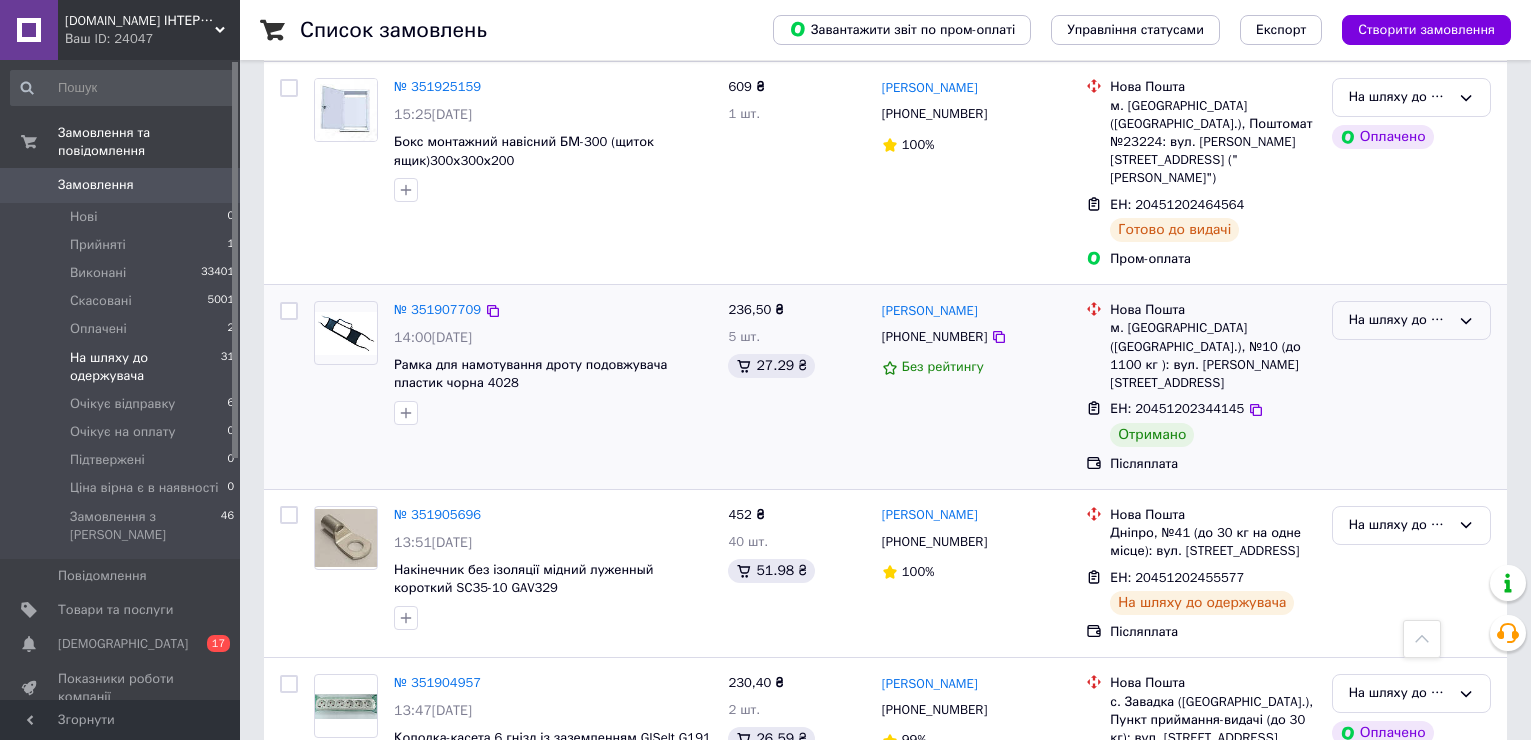 click on "На шляху до одержувача" at bounding box center [1399, 320] 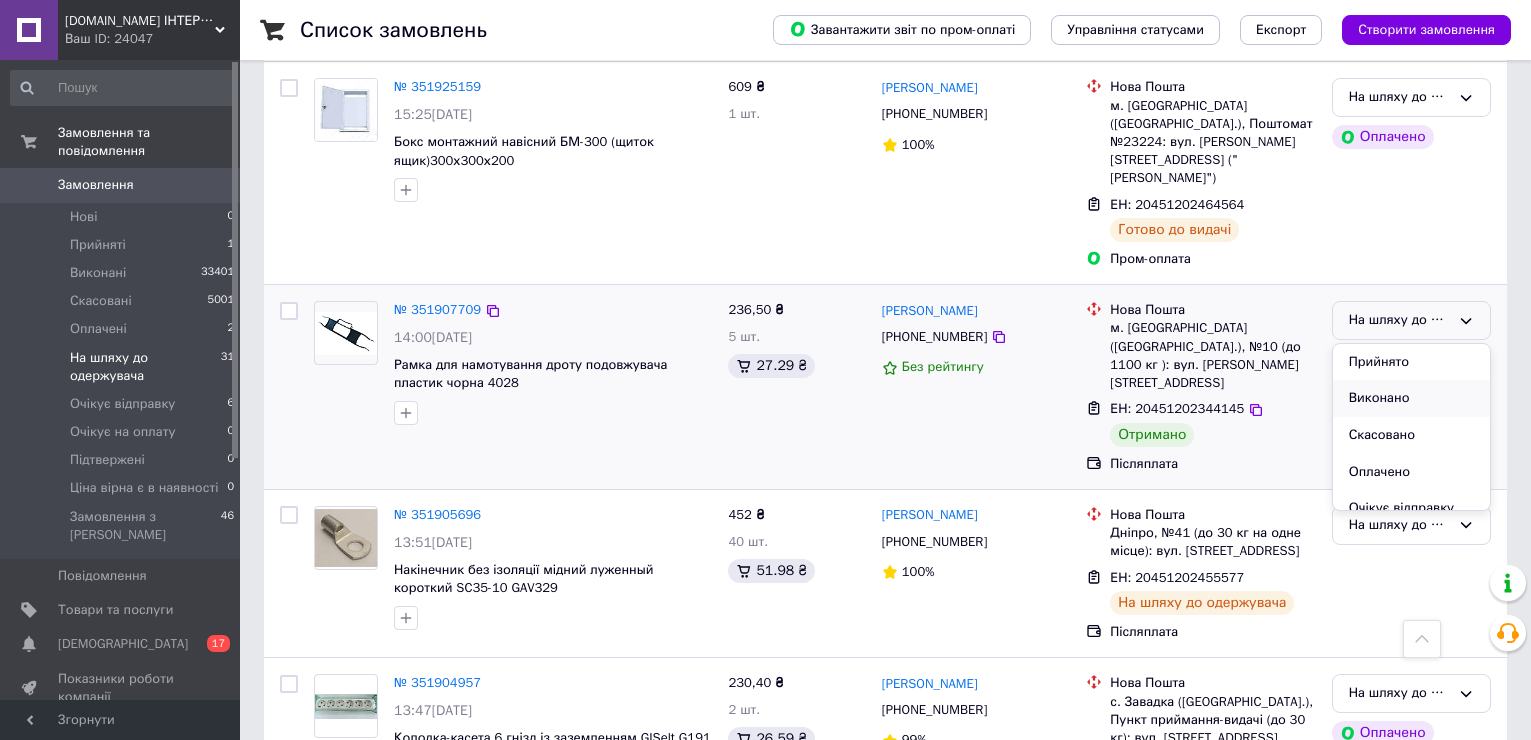 click on "Виконано" at bounding box center [1411, 398] 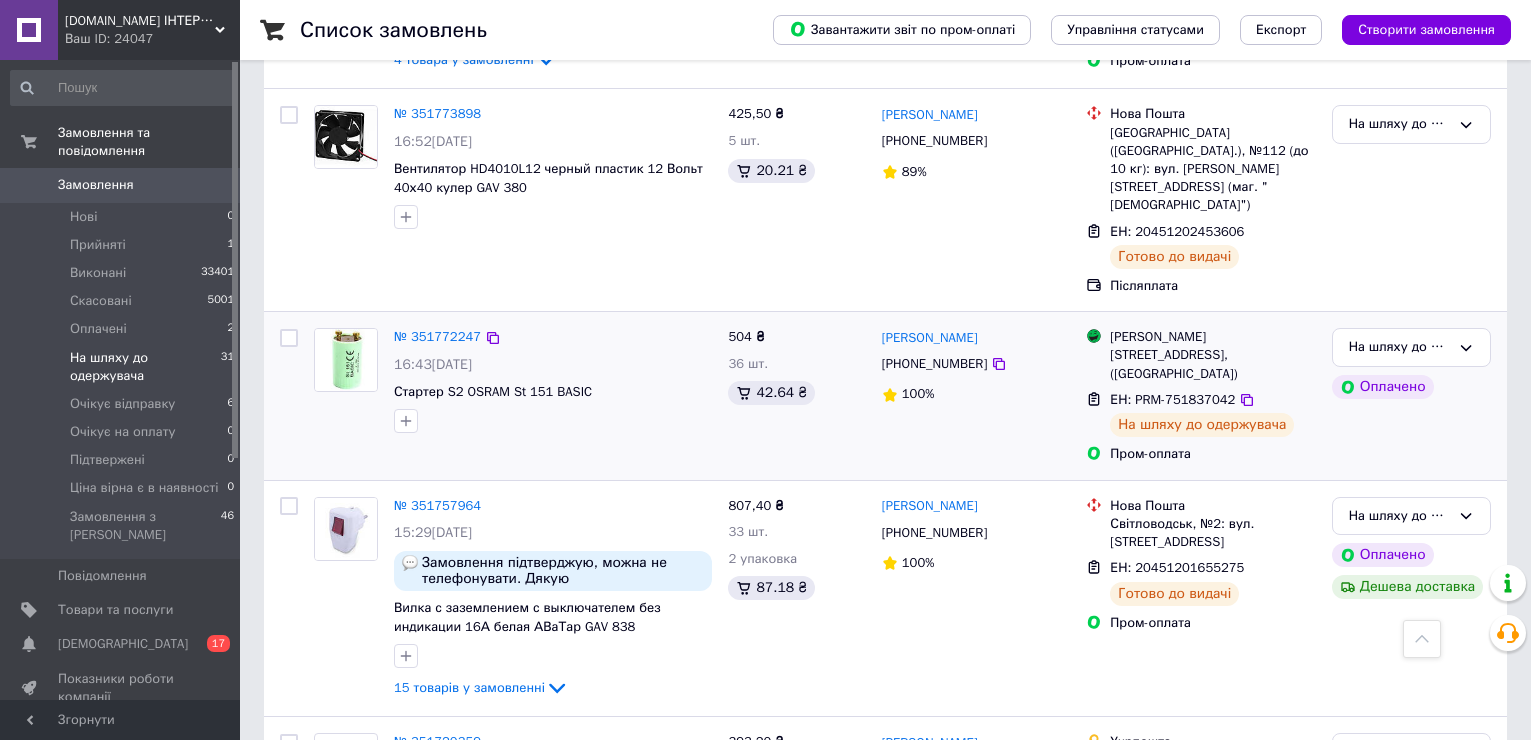 scroll, scrollTop: 4522, scrollLeft: 0, axis: vertical 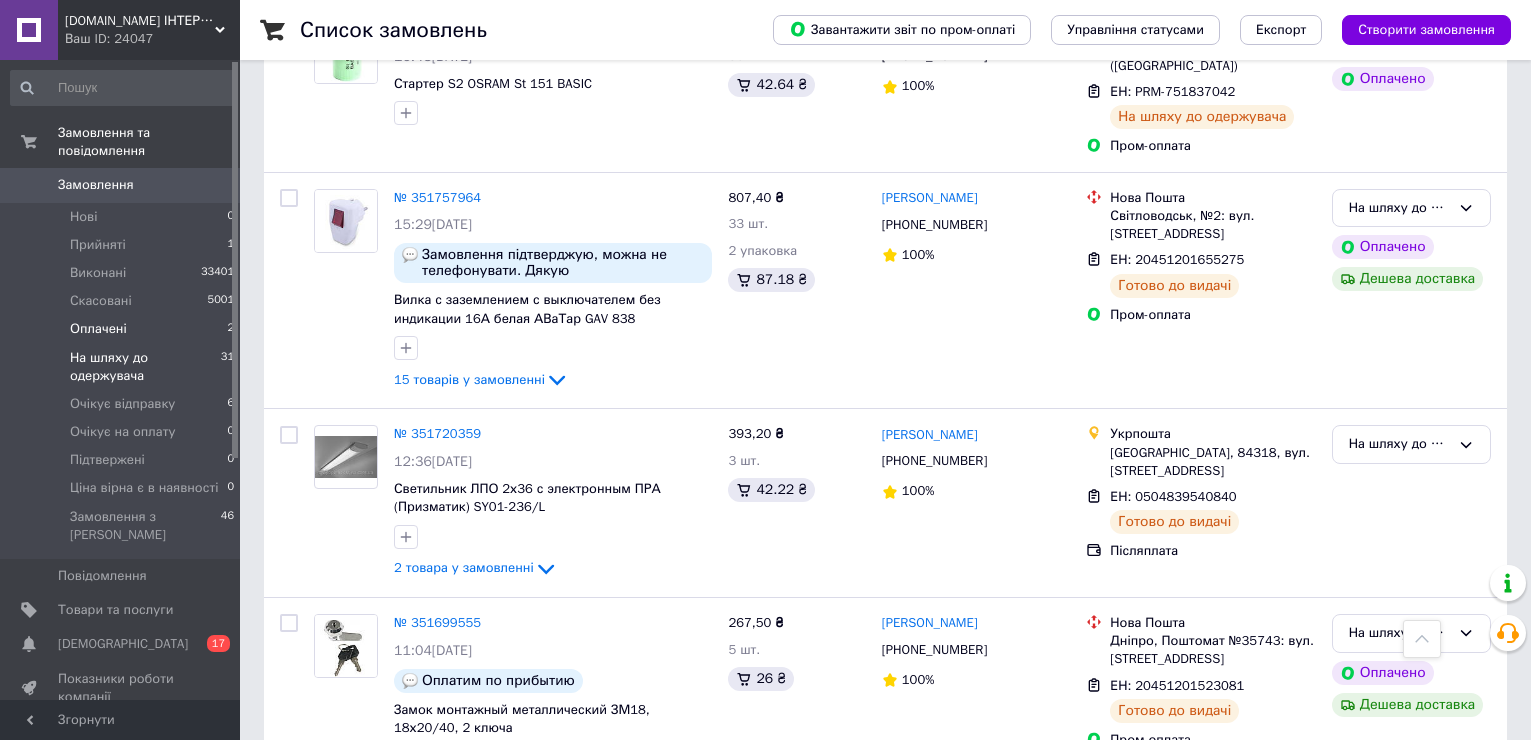 click on "Оплачені 2" at bounding box center (123, 329) 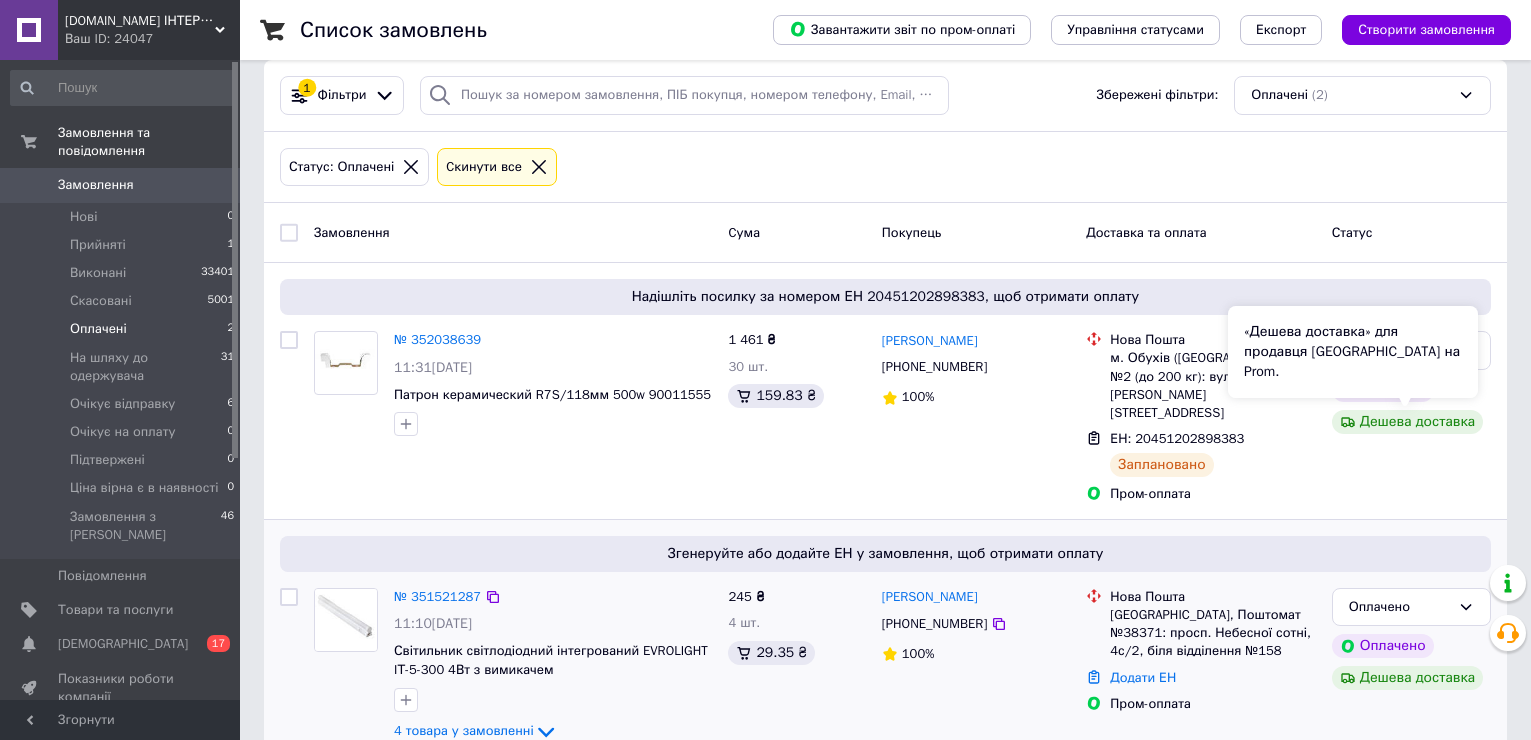 scroll, scrollTop: 31, scrollLeft: 0, axis: vertical 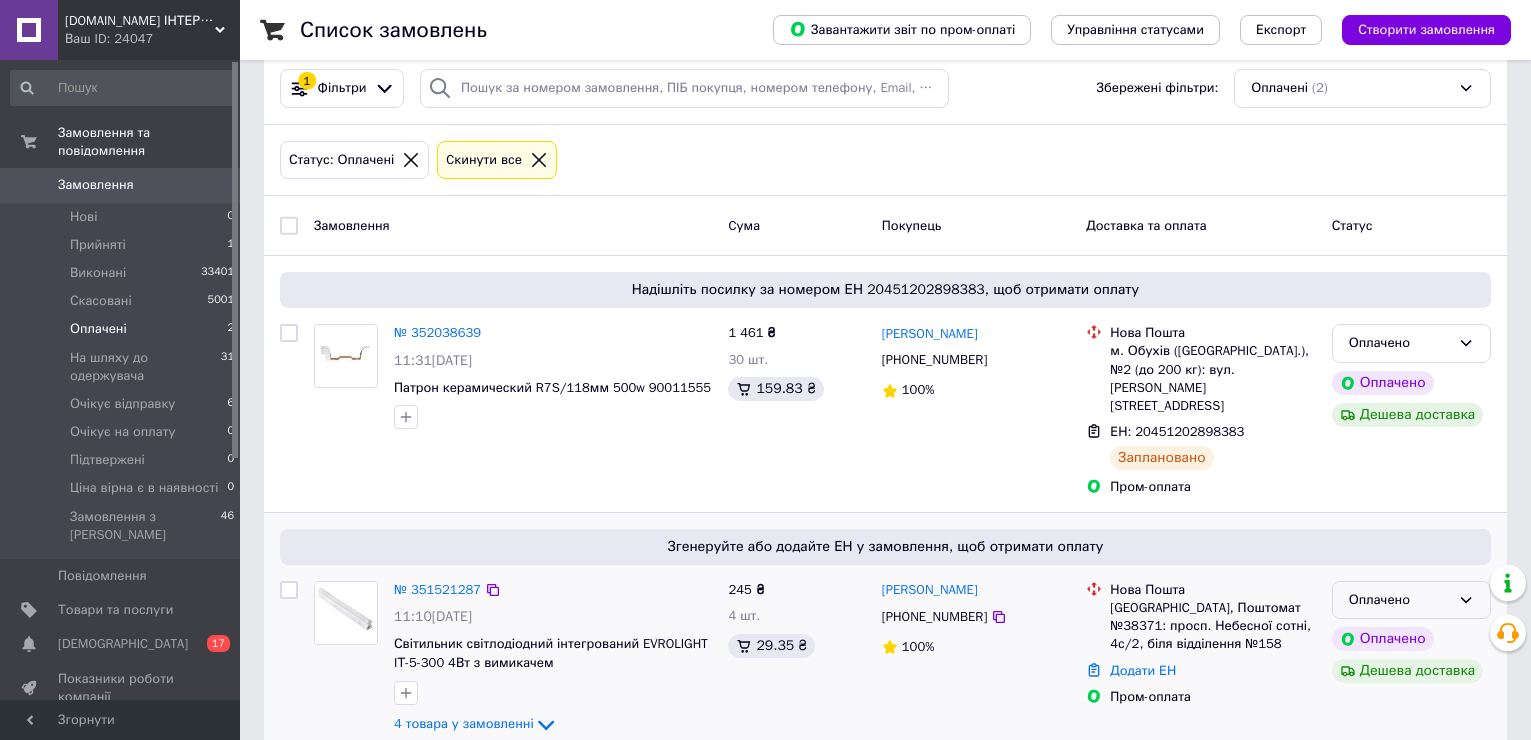 click on "Оплачено" at bounding box center (1411, 600) 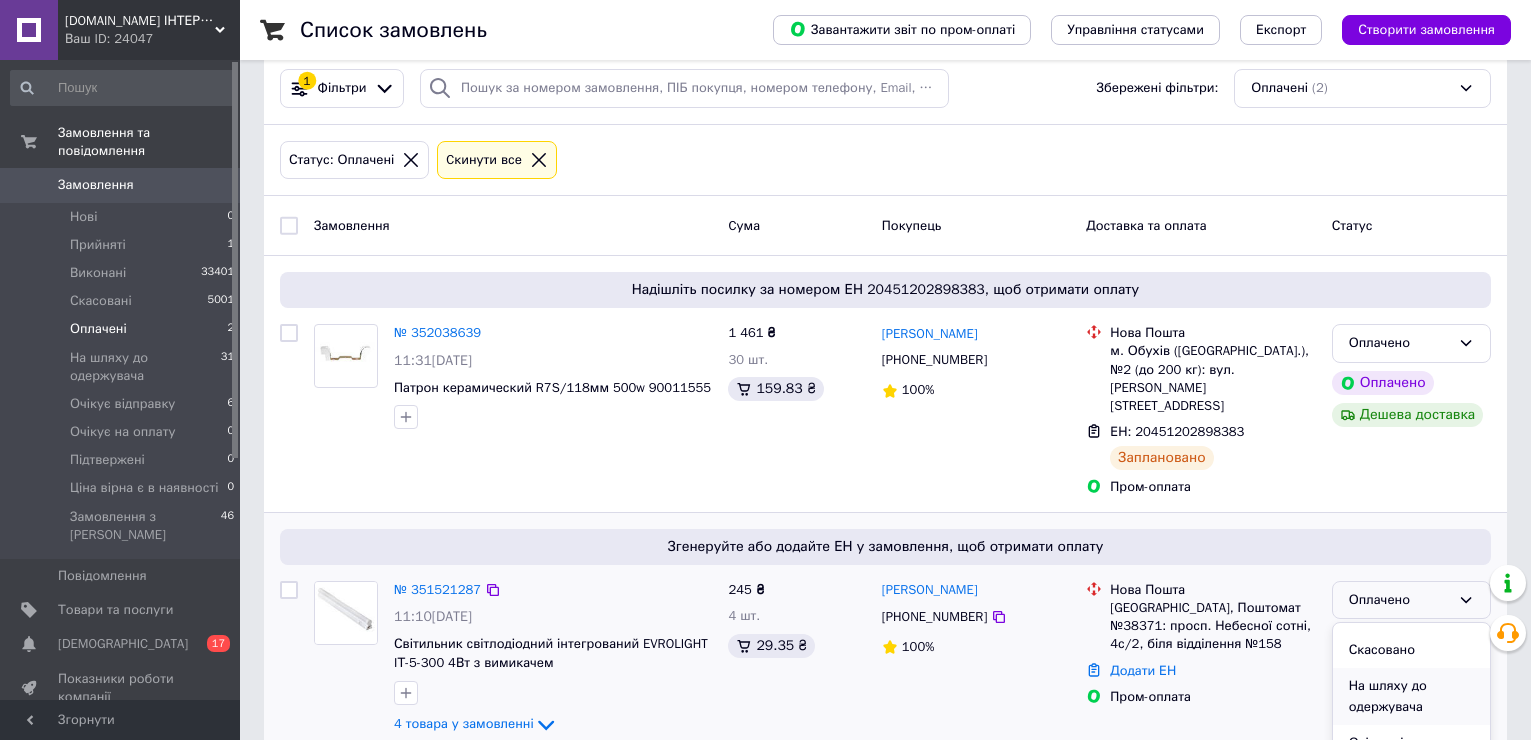 scroll, scrollTop: 100, scrollLeft: 0, axis: vertical 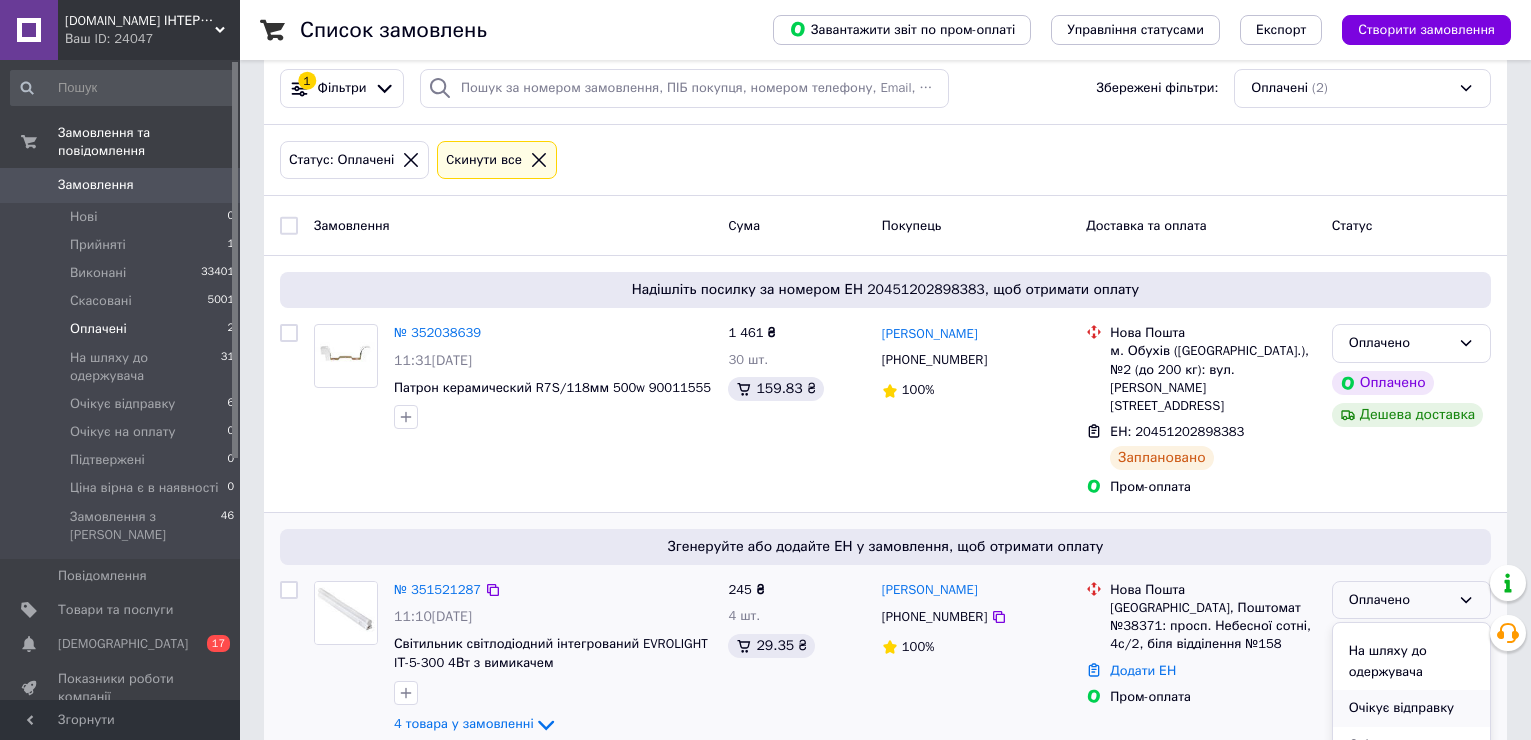 click on "Очікує відправку" at bounding box center [1411, 708] 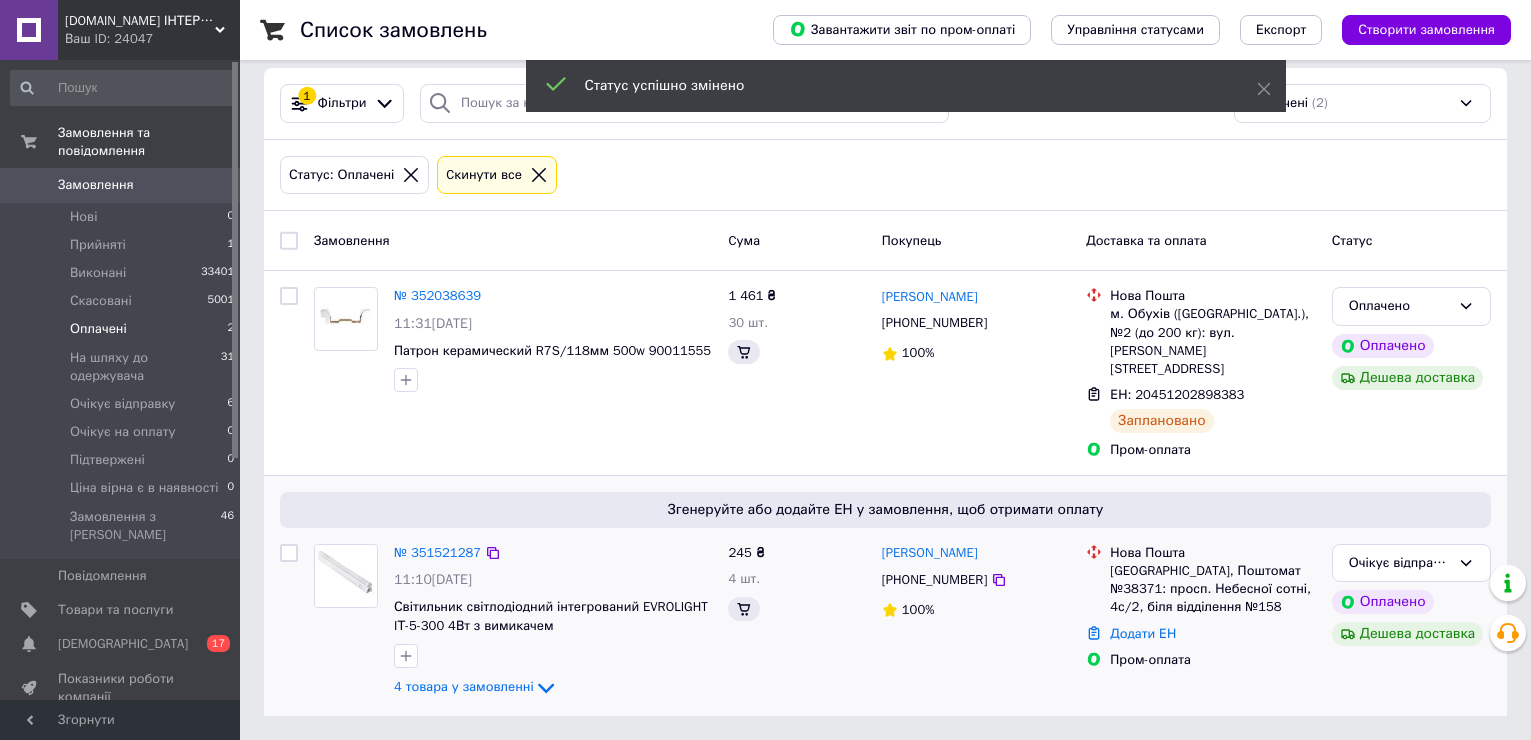 scroll, scrollTop: 0, scrollLeft: 0, axis: both 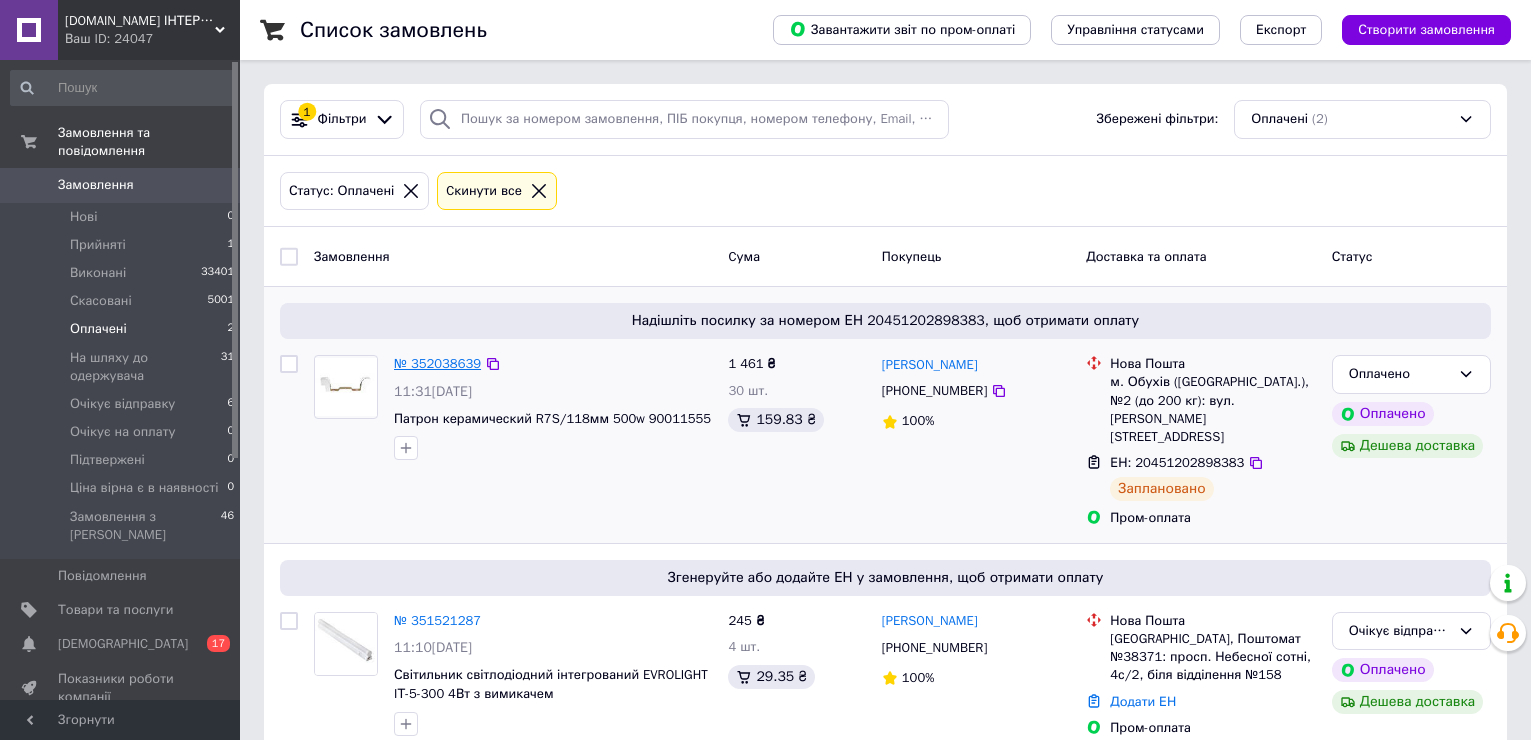 click on "№ 352038639" at bounding box center (437, 363) 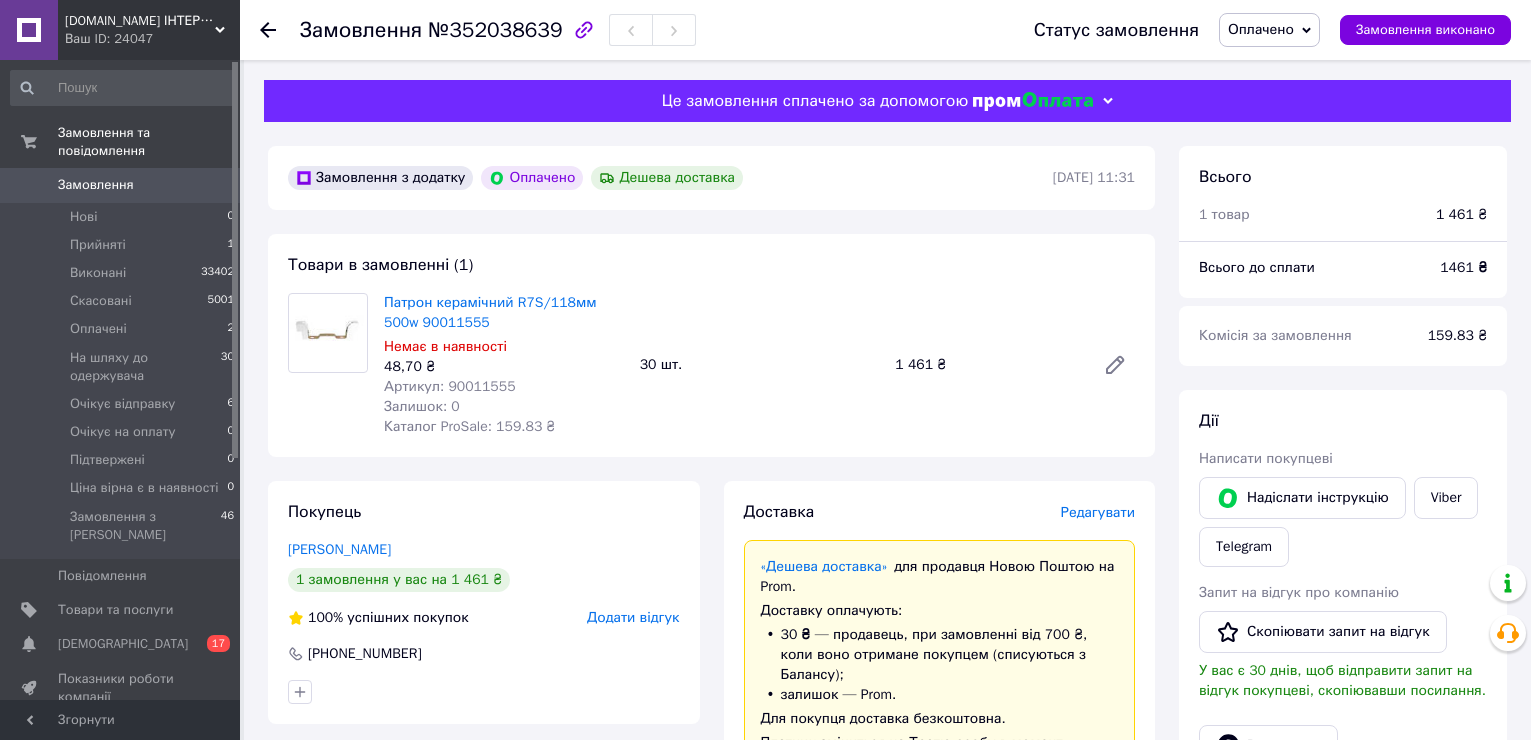 click on "Оплачено" at bounding box center [1261, 29] 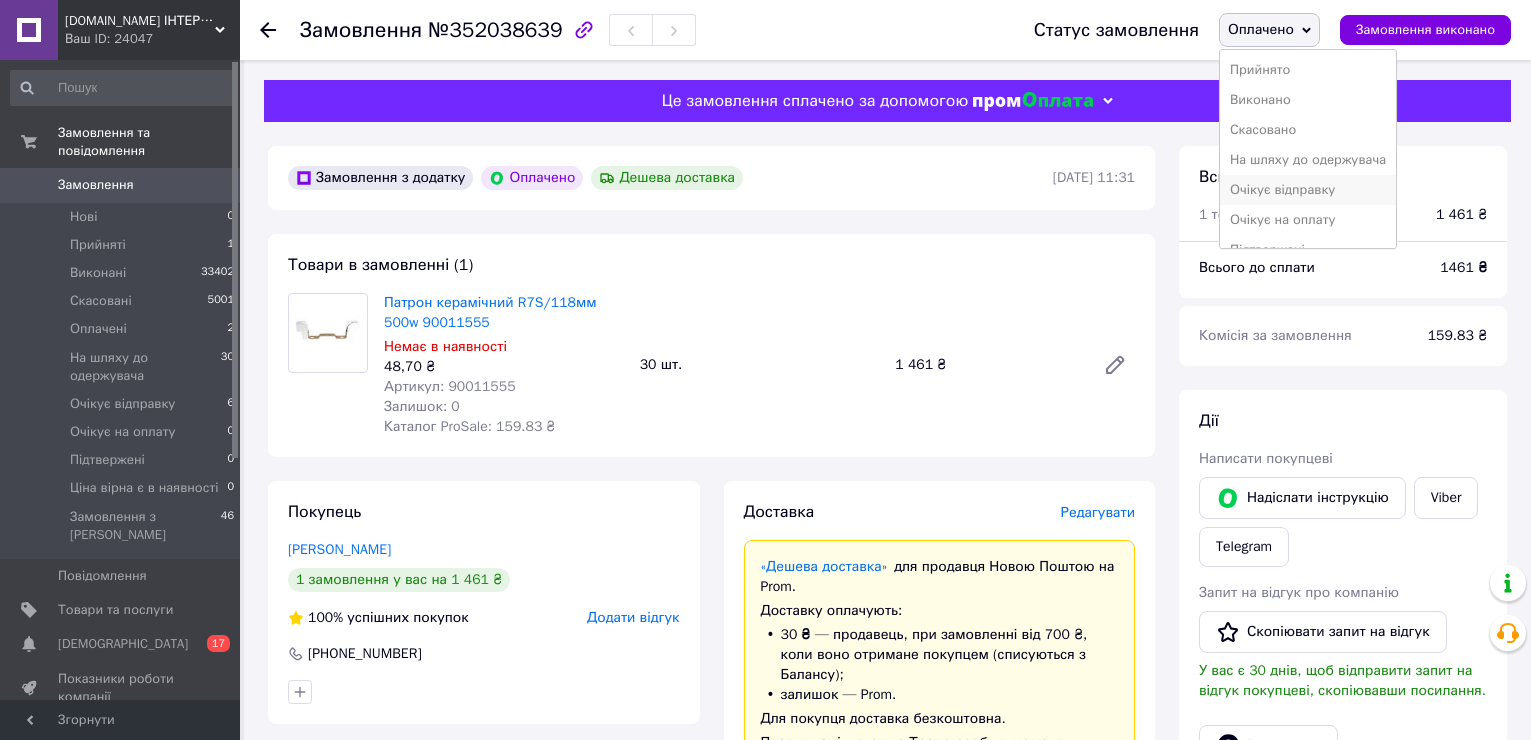 click on "Очікує відправку" at bounding box center (1308, 190) 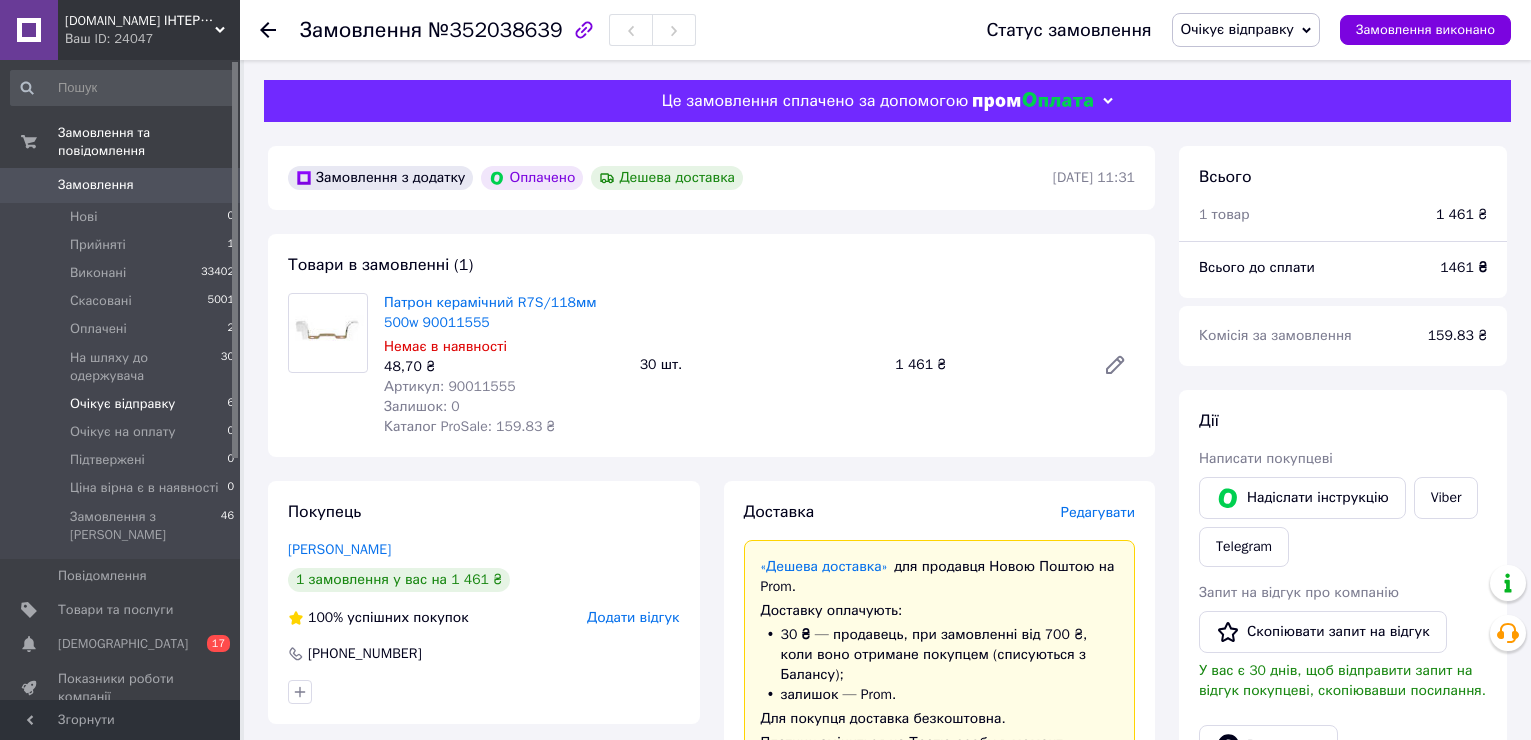 click on "Очікує відправку" at bounding box center [122, 404] 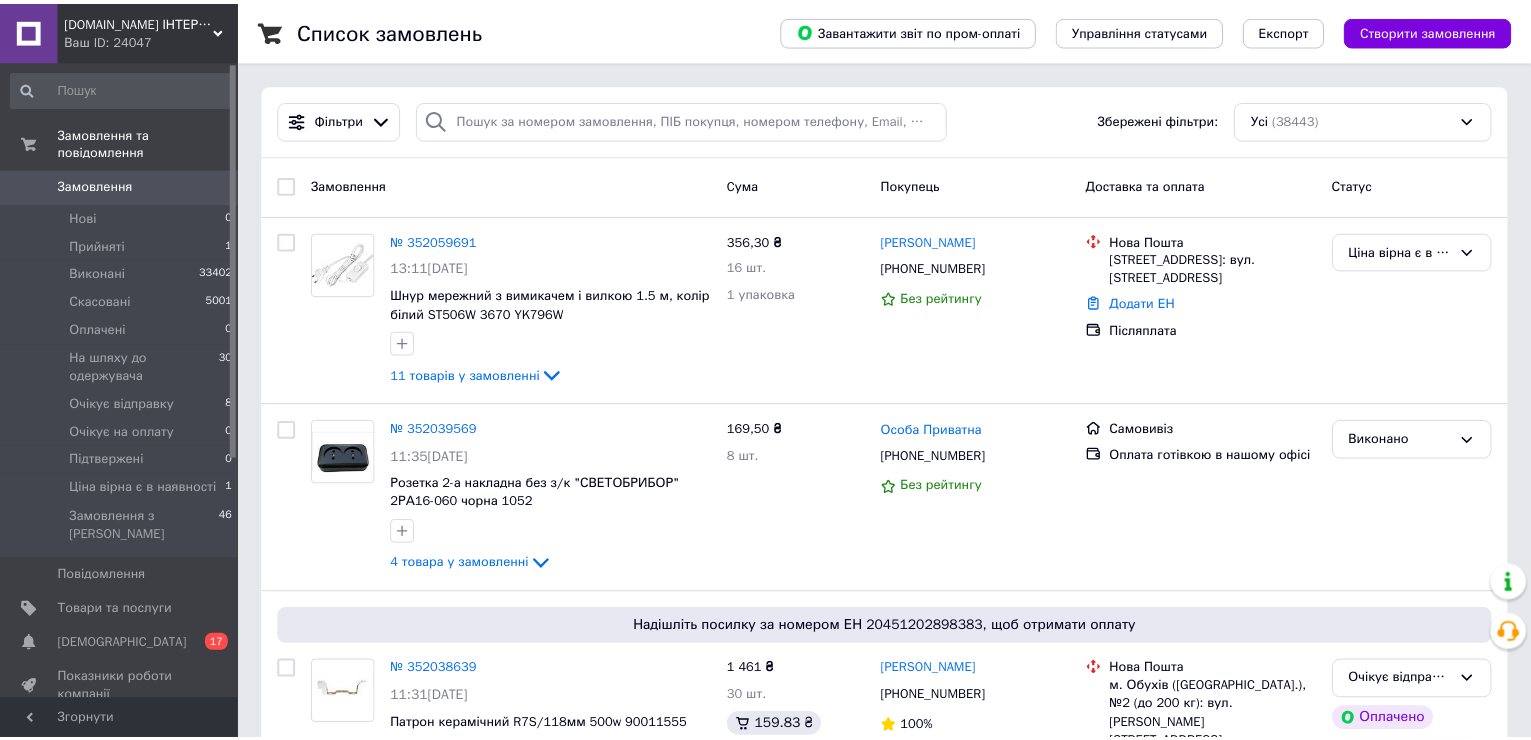scroll, scrollTop: 0, scrollLeft: 0, axis: both 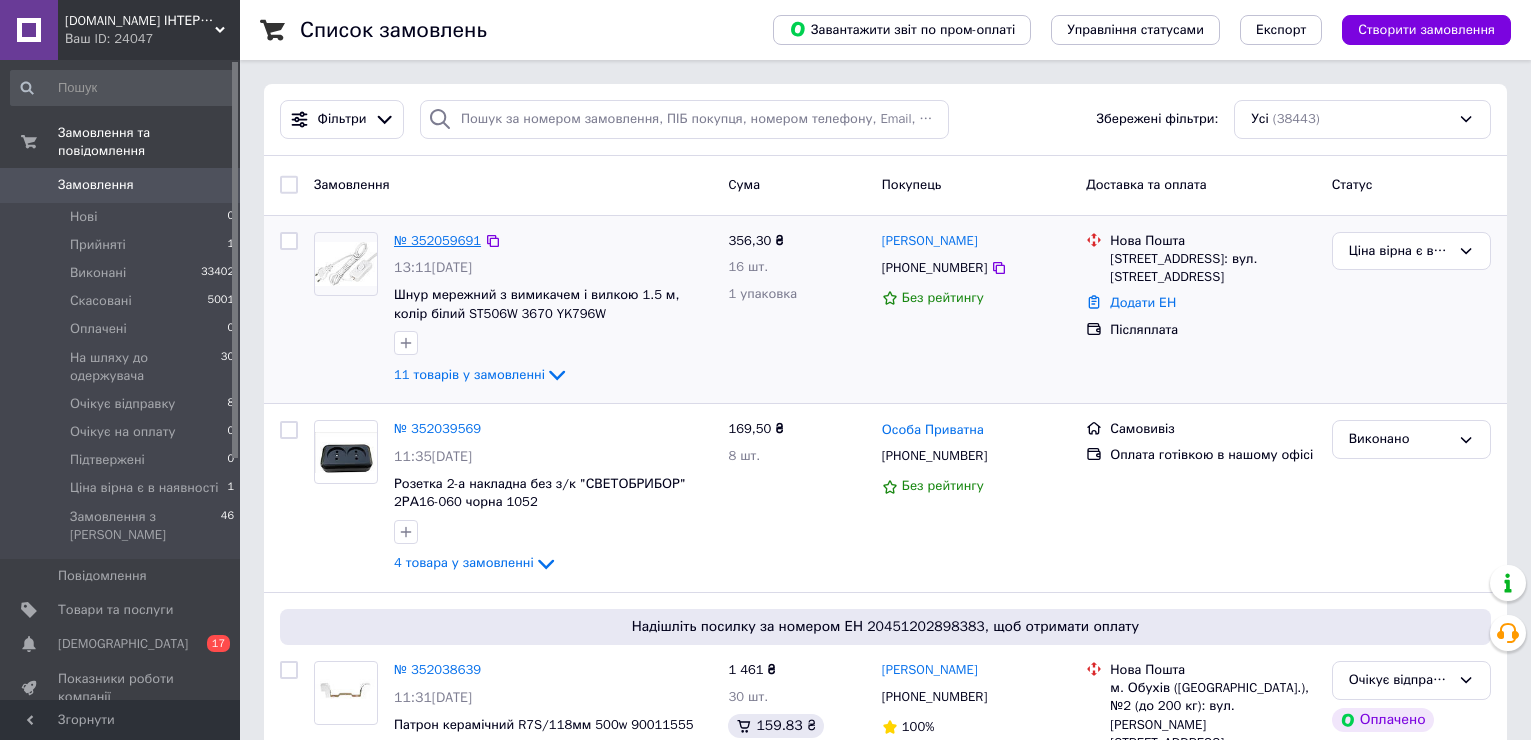 click on "№ 352059691" at bounding box center (437, 240) 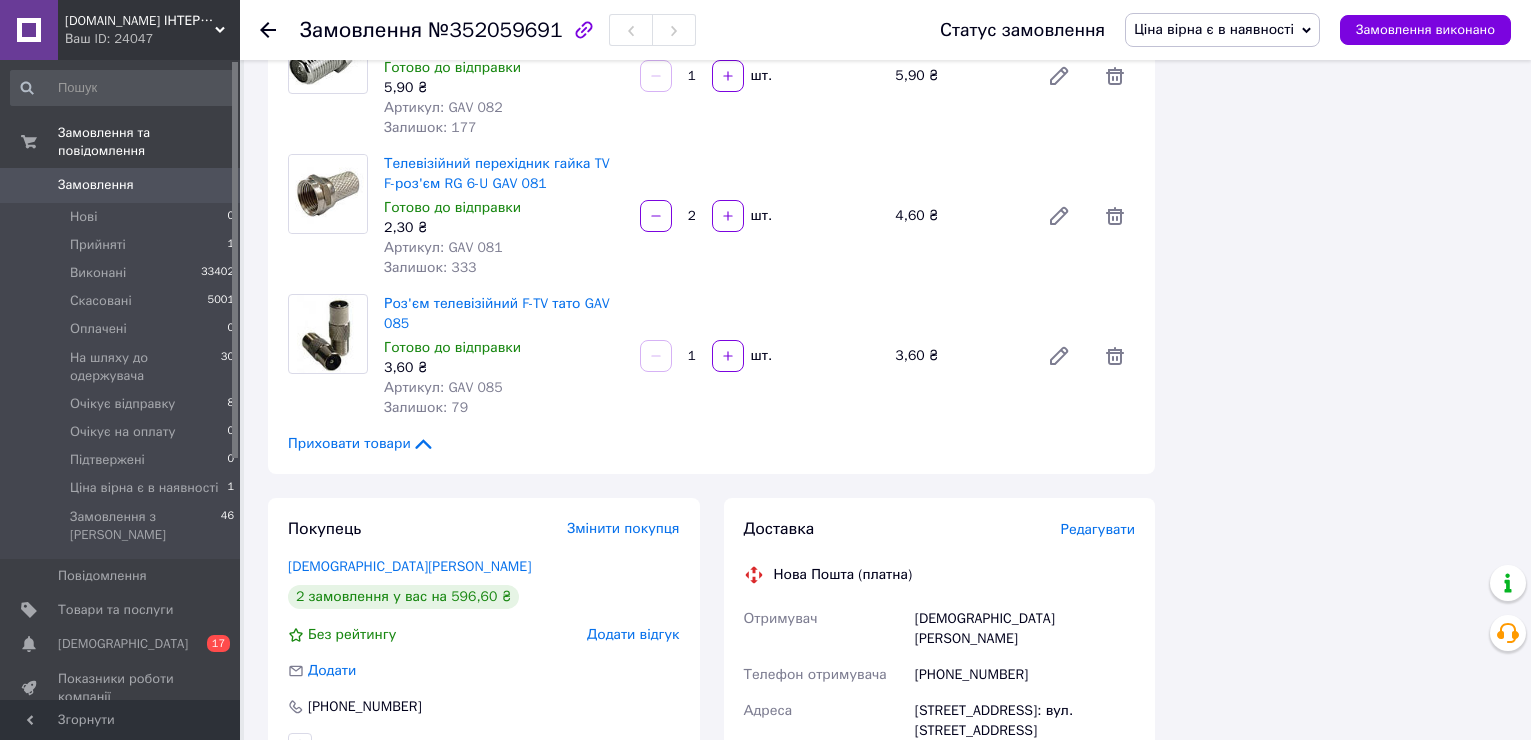 scroll, scrollTop: 1500, scrollLeft: 0, axis: vertical 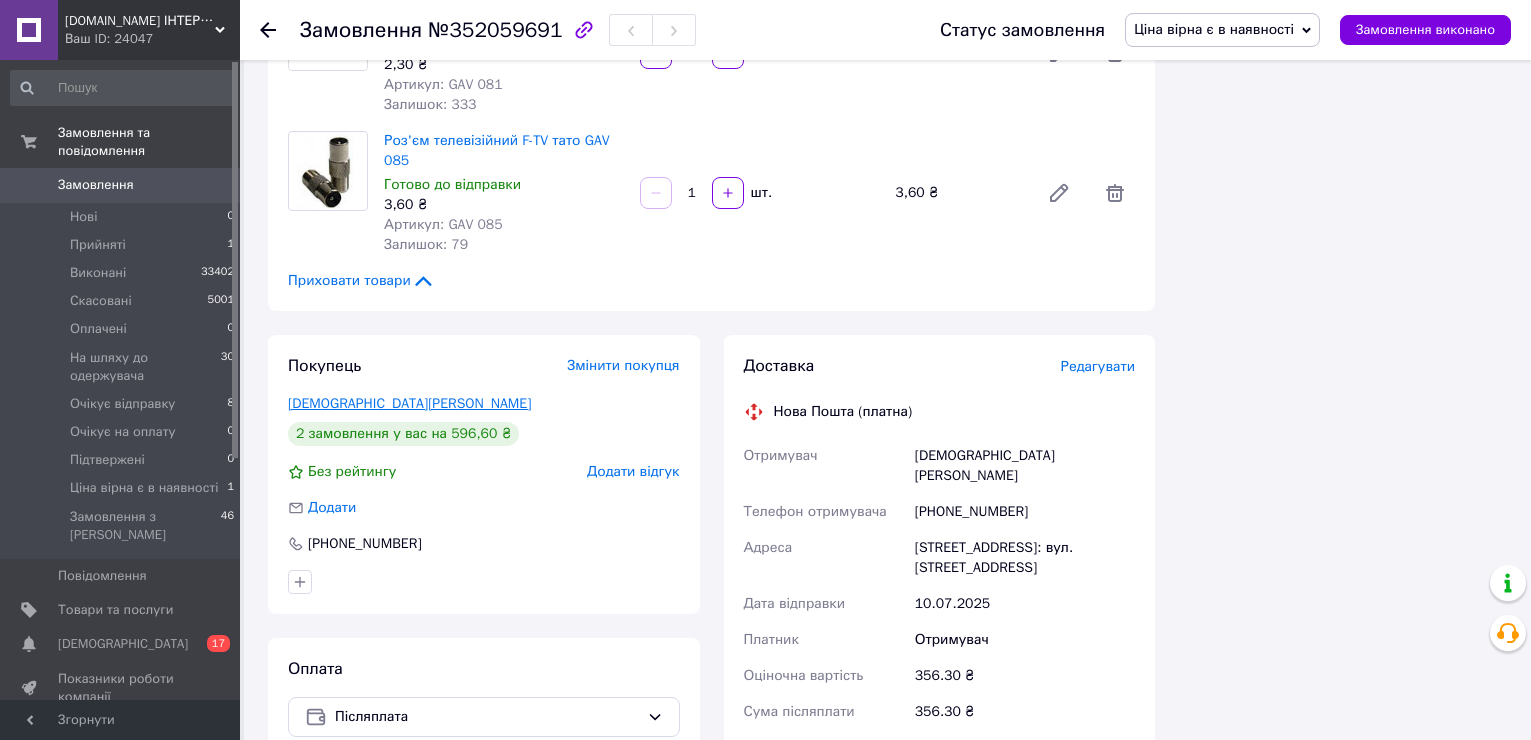 click on "Слесар Татьяна" at bounding box center [409, 403] 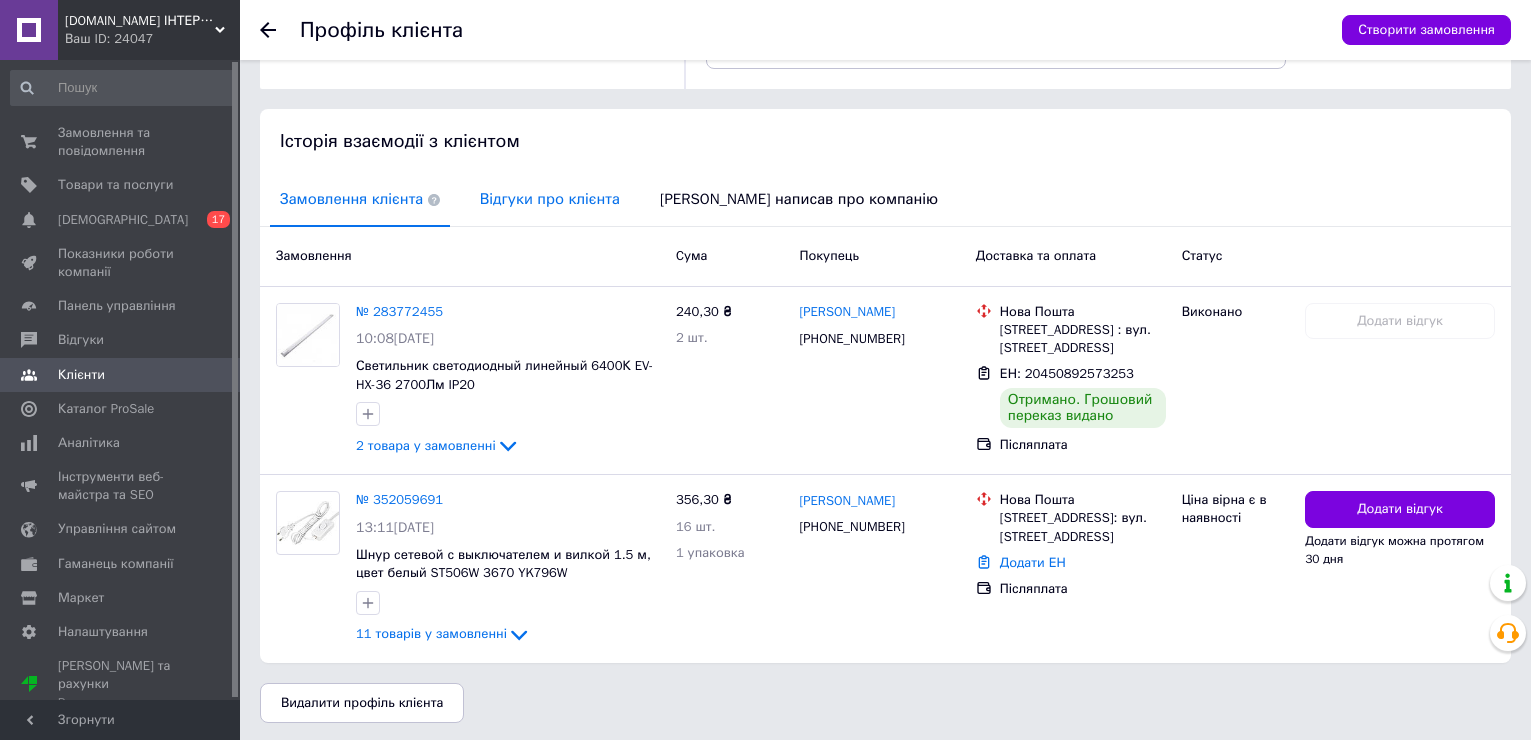scroll, scrollTop: 349, scrollLeft: 0, axis: vertical 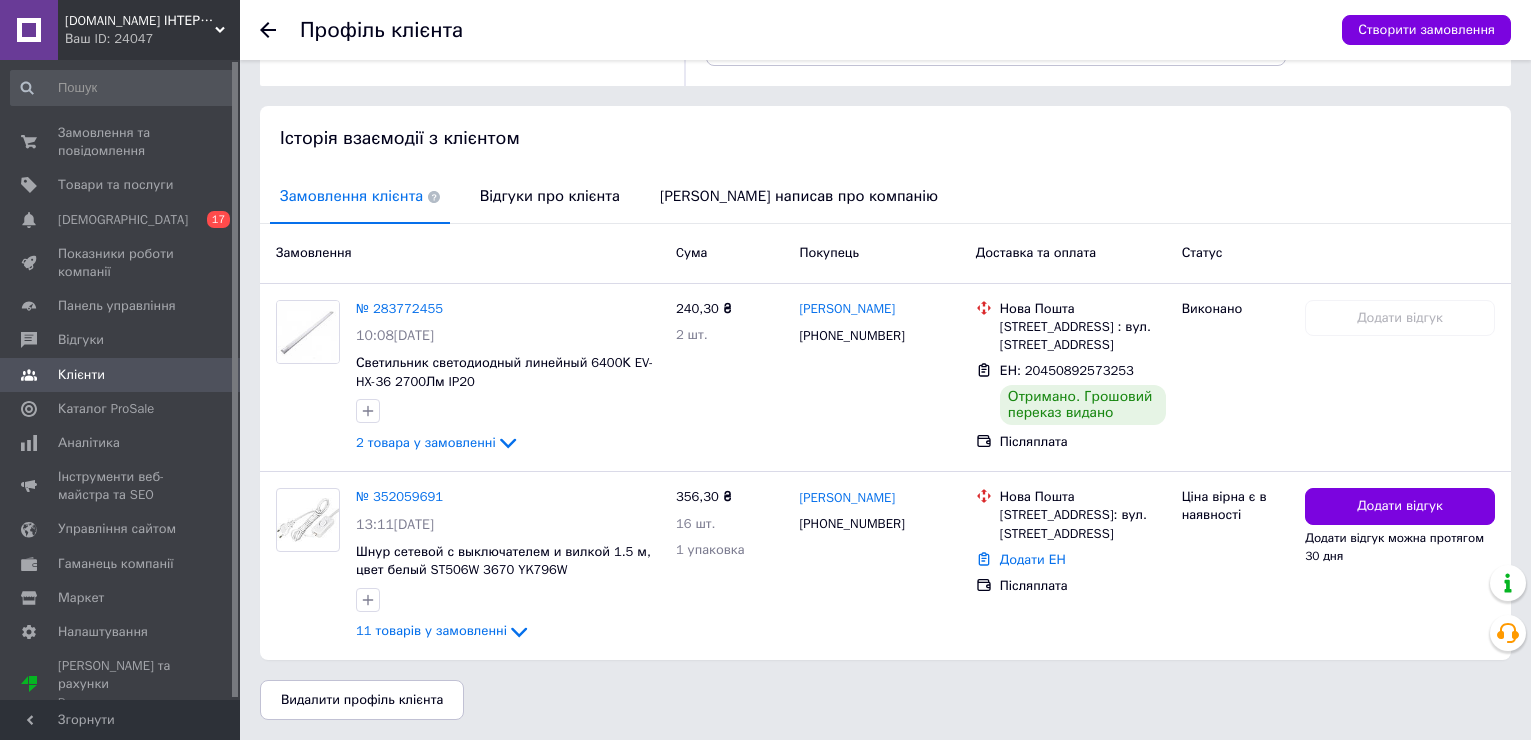 click 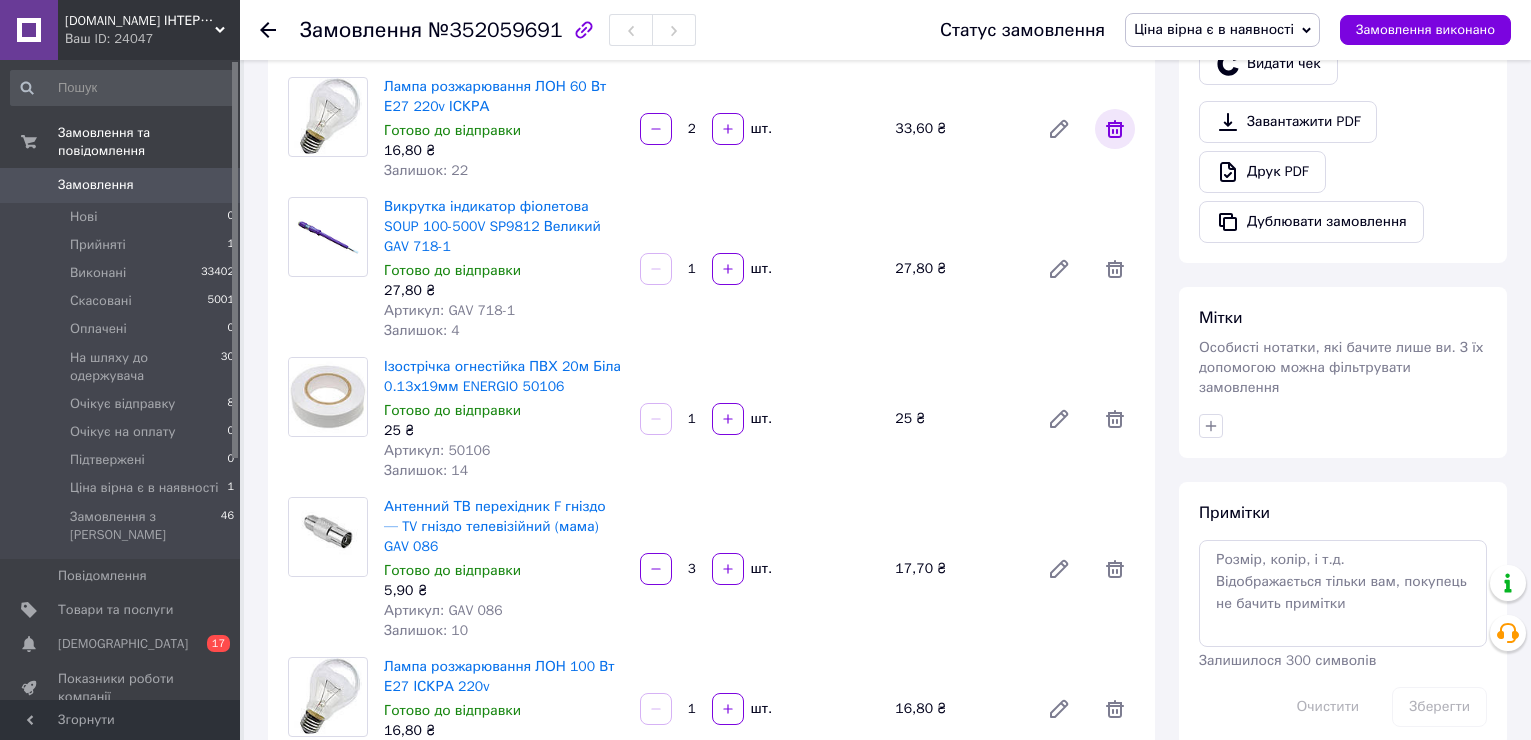 scroll, scrollTop: 74, scrollLeft: 0, axis: vertical 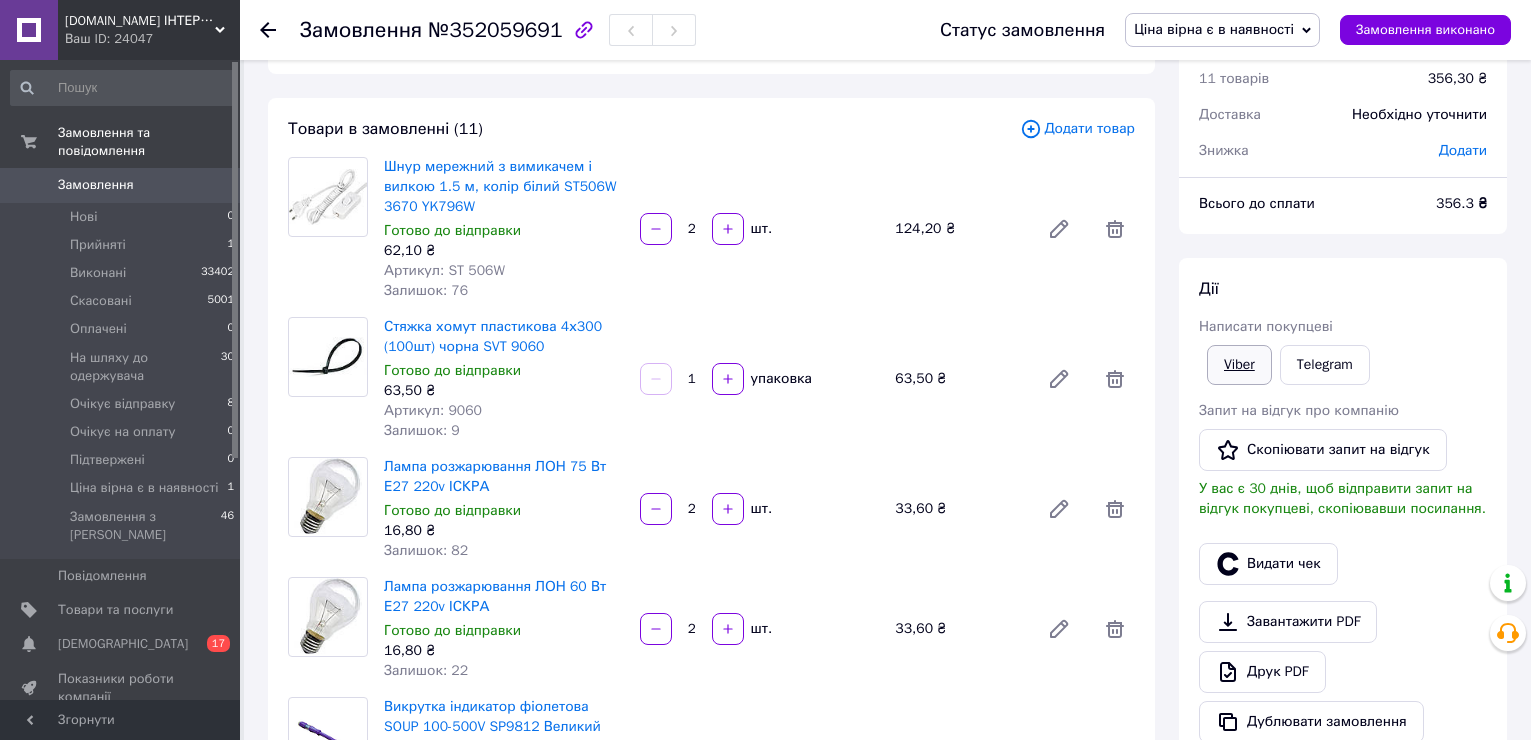 click on "Viber" at bounding box center (1239, 365) 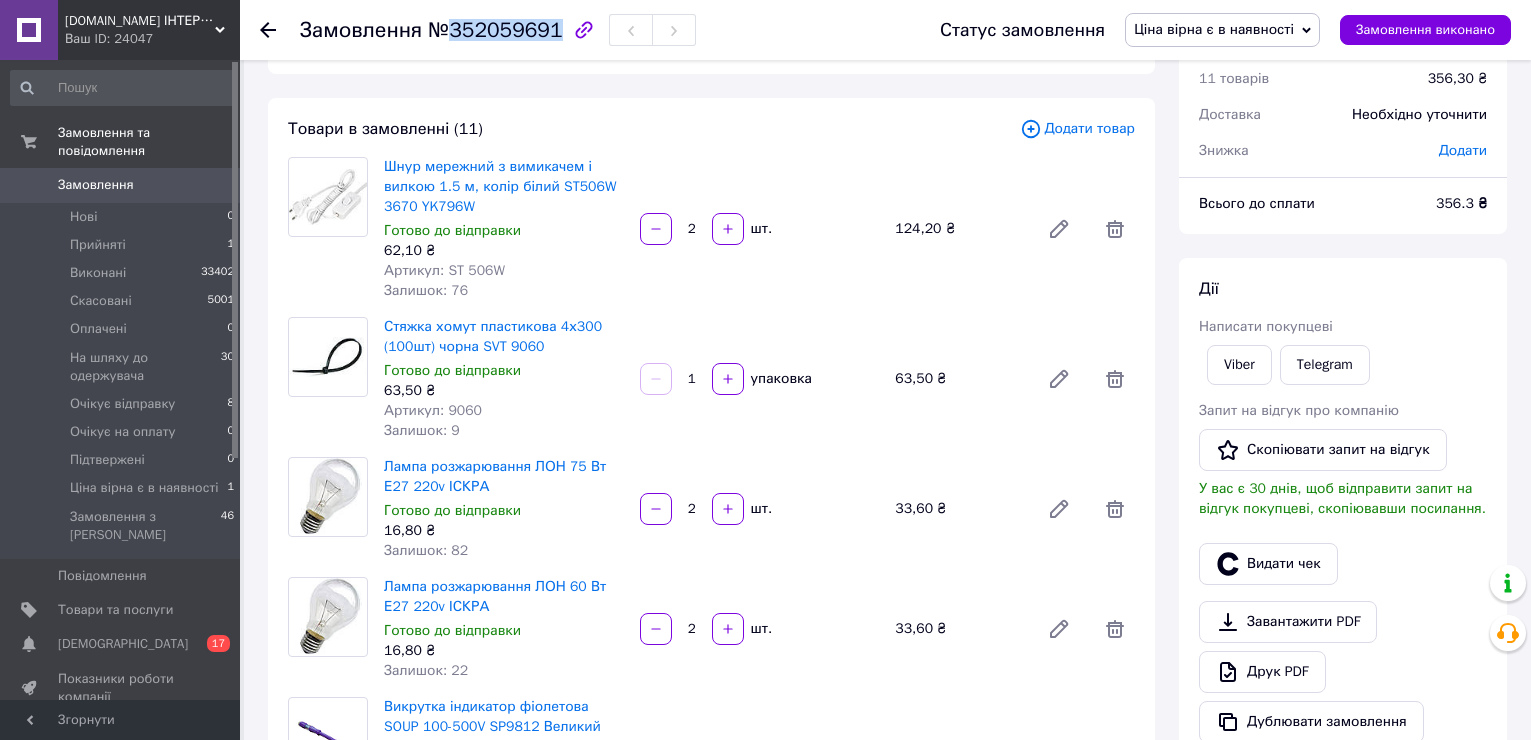drag, startPoint x: 445, startPoint y: 32, endPoint x: 545, endPoint y: 37, distance: 100.12492 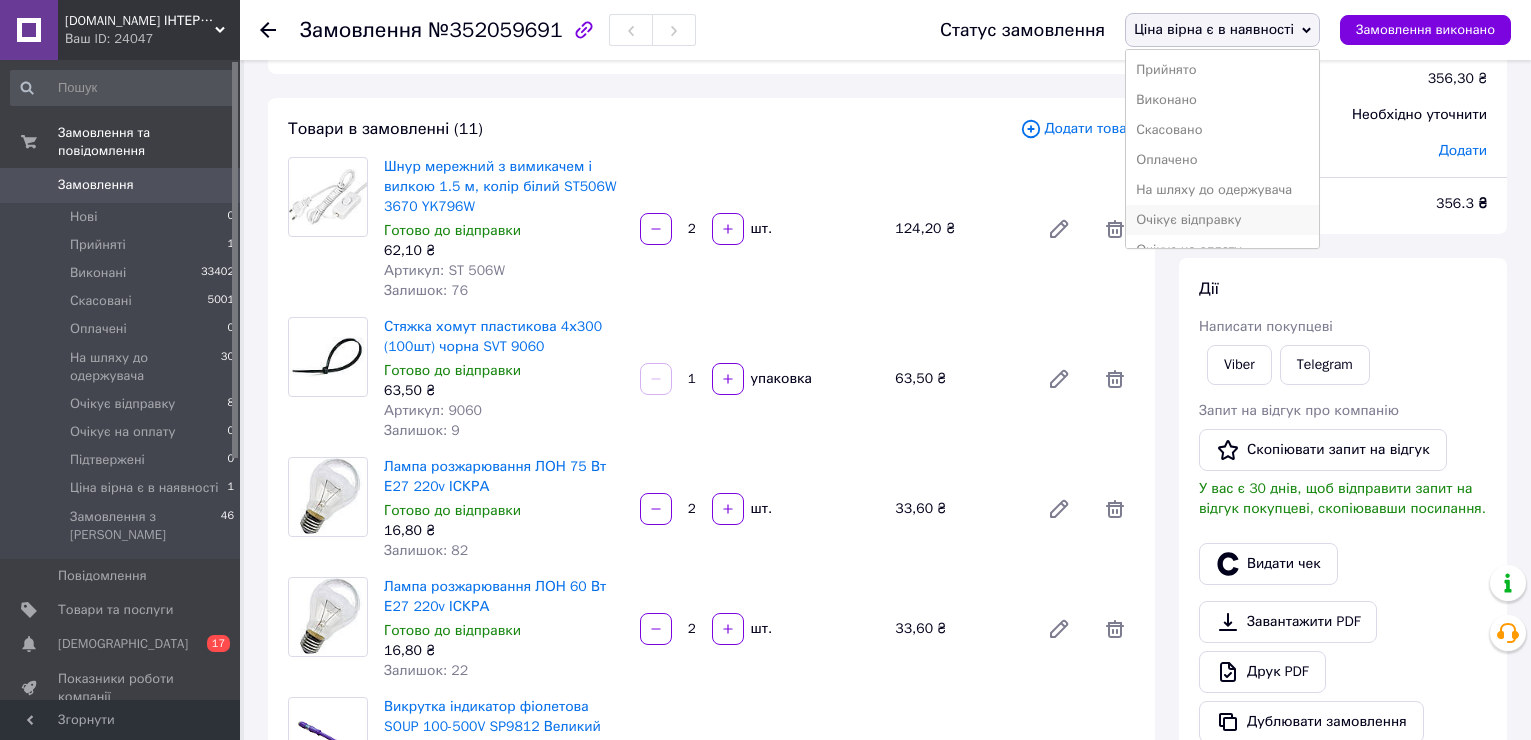 click on "Очікує відправку" at bounding box center (1222, 220) 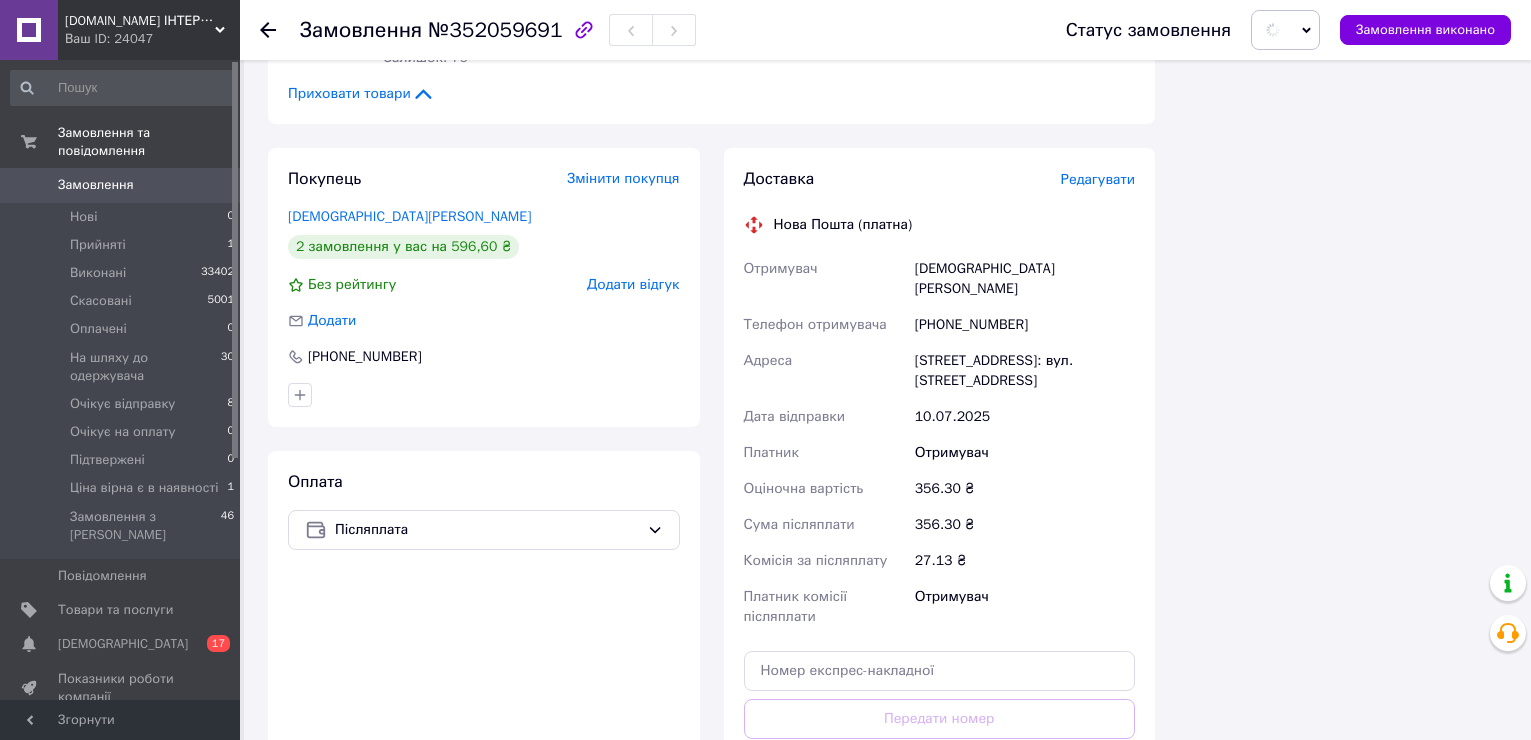 scroll, scrollTop: 1674, scrollLeft: 0, axis: vertical 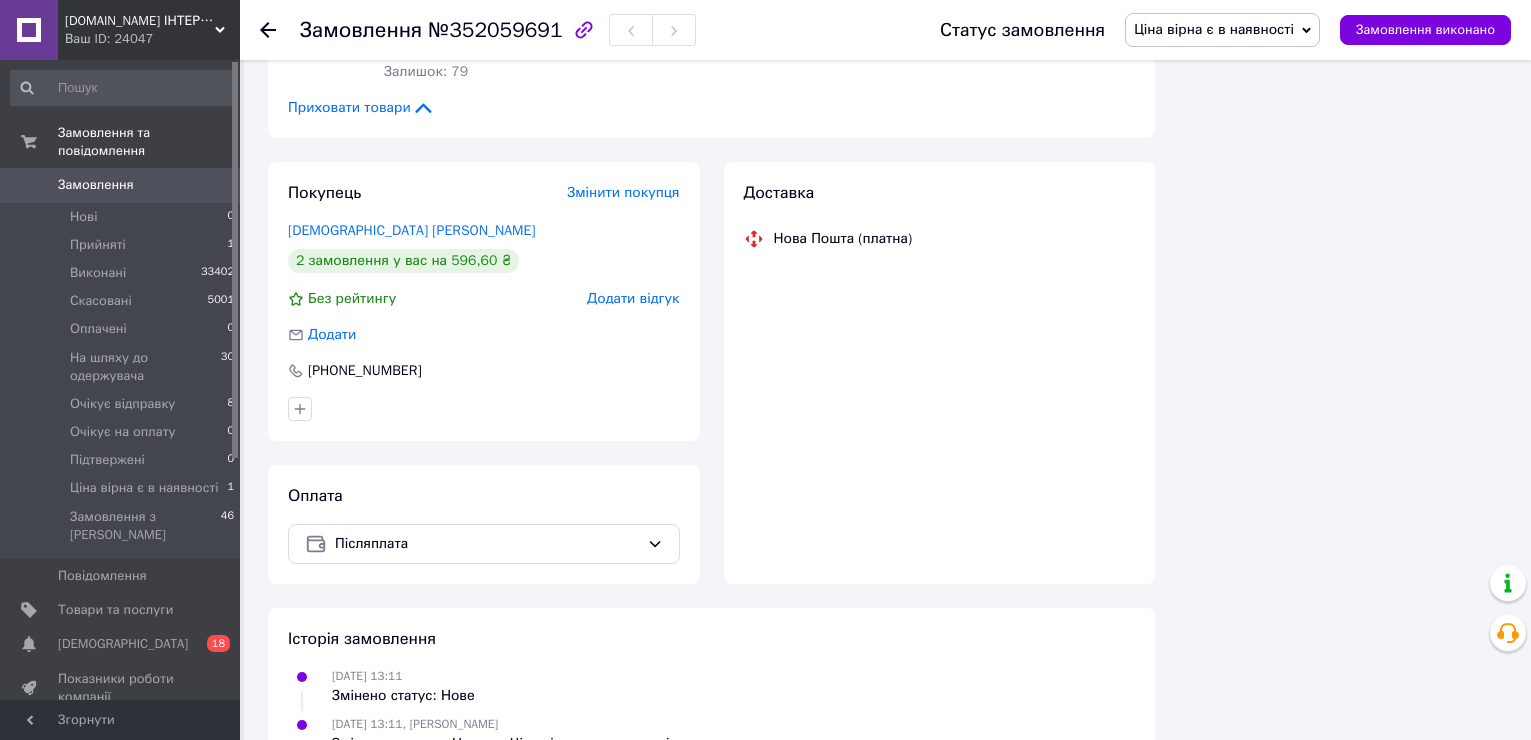 click on "Ціна вірна є в наявності" at bounding box center (1214, 29) 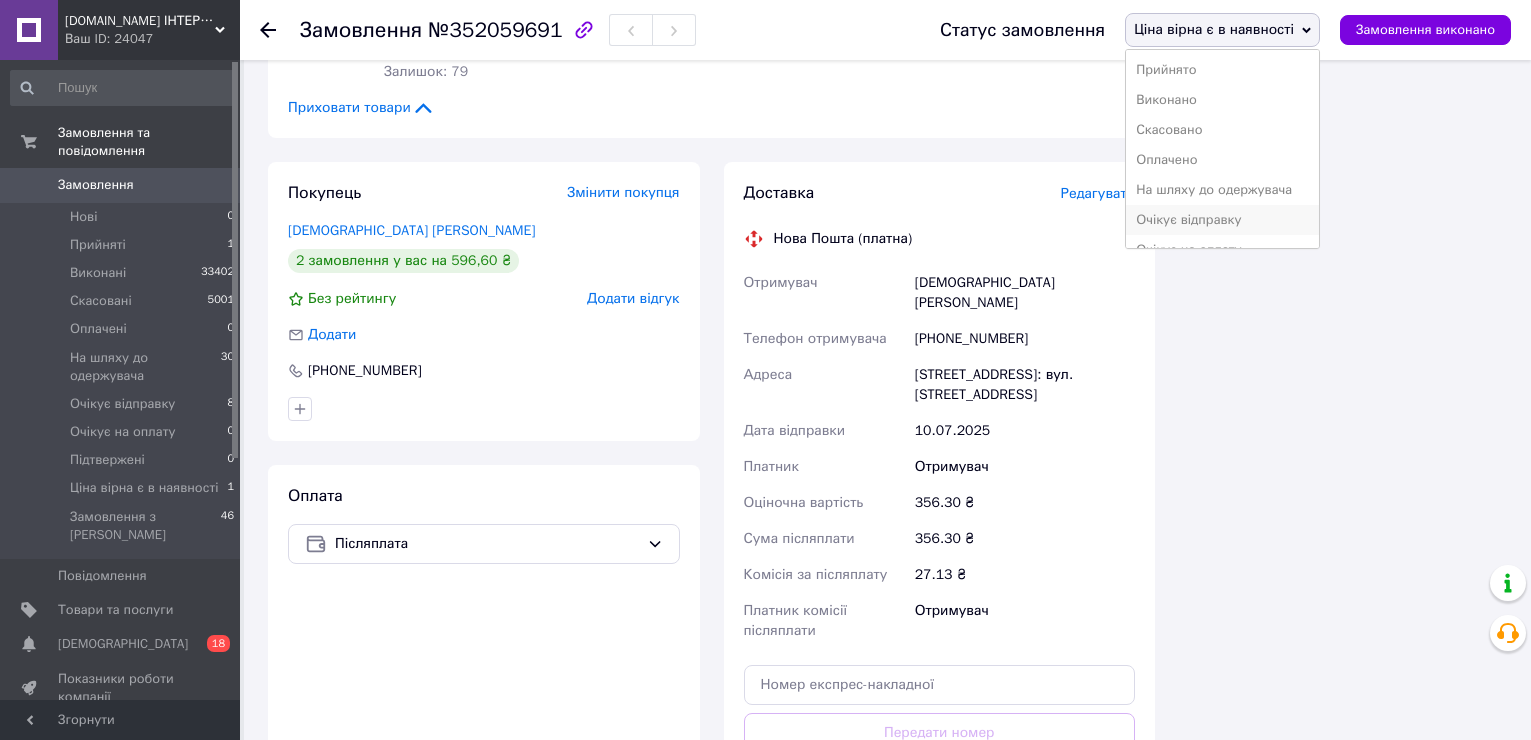 click on "Очікує відправку" at bounding box center (1222, 220) 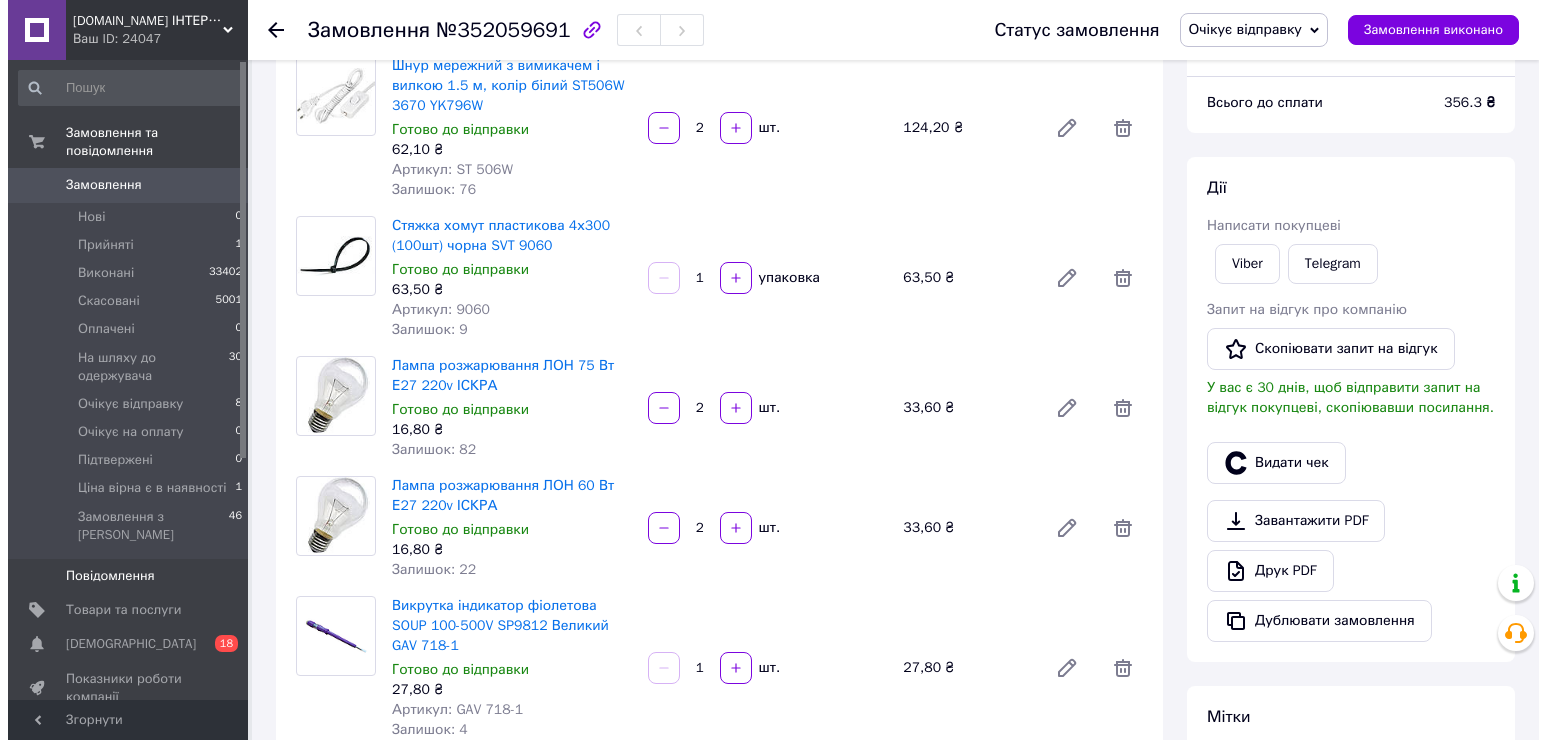 scroll, scrollTop: 0, scrollLeft: 0, axis: both 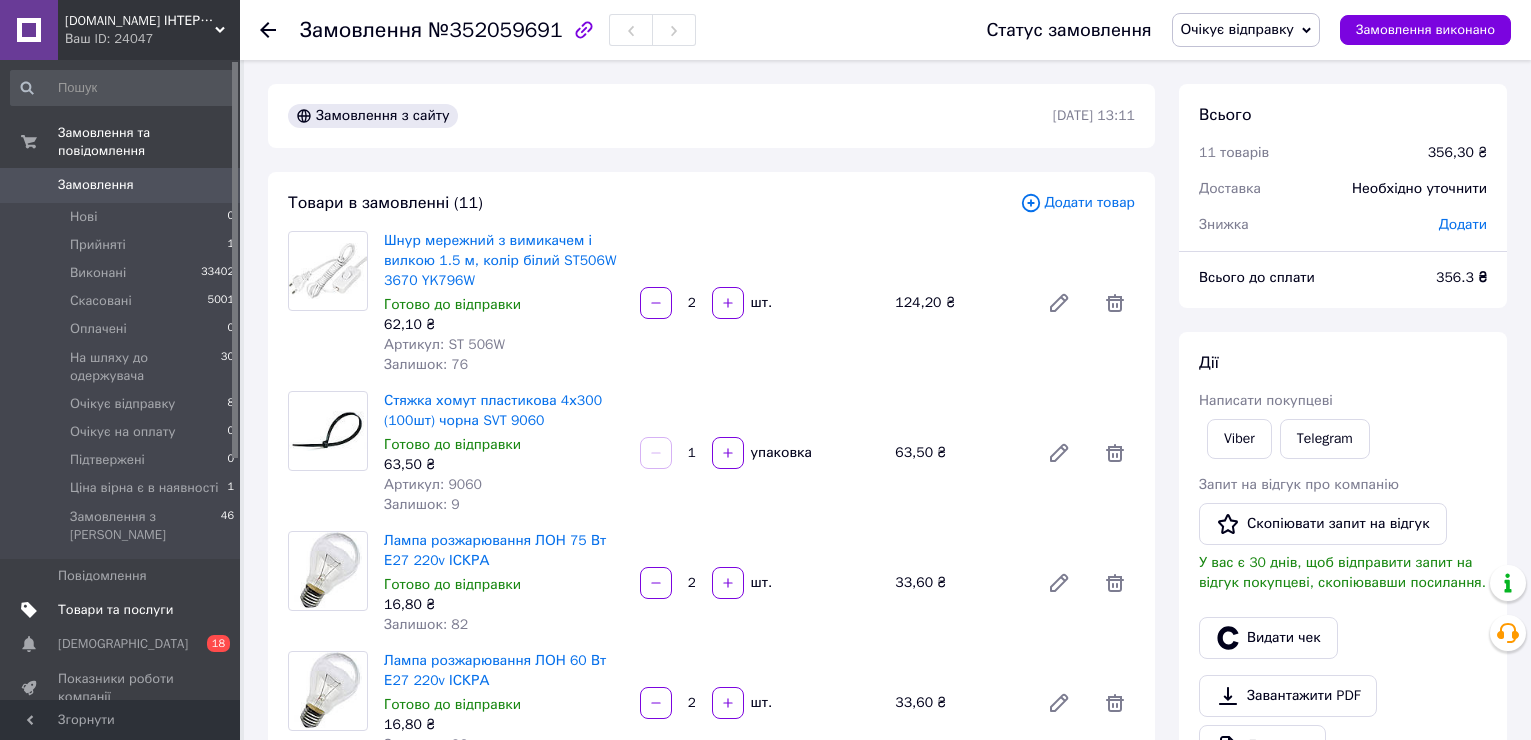 click on "Товари та послуги" at bounding box center (115, 610) 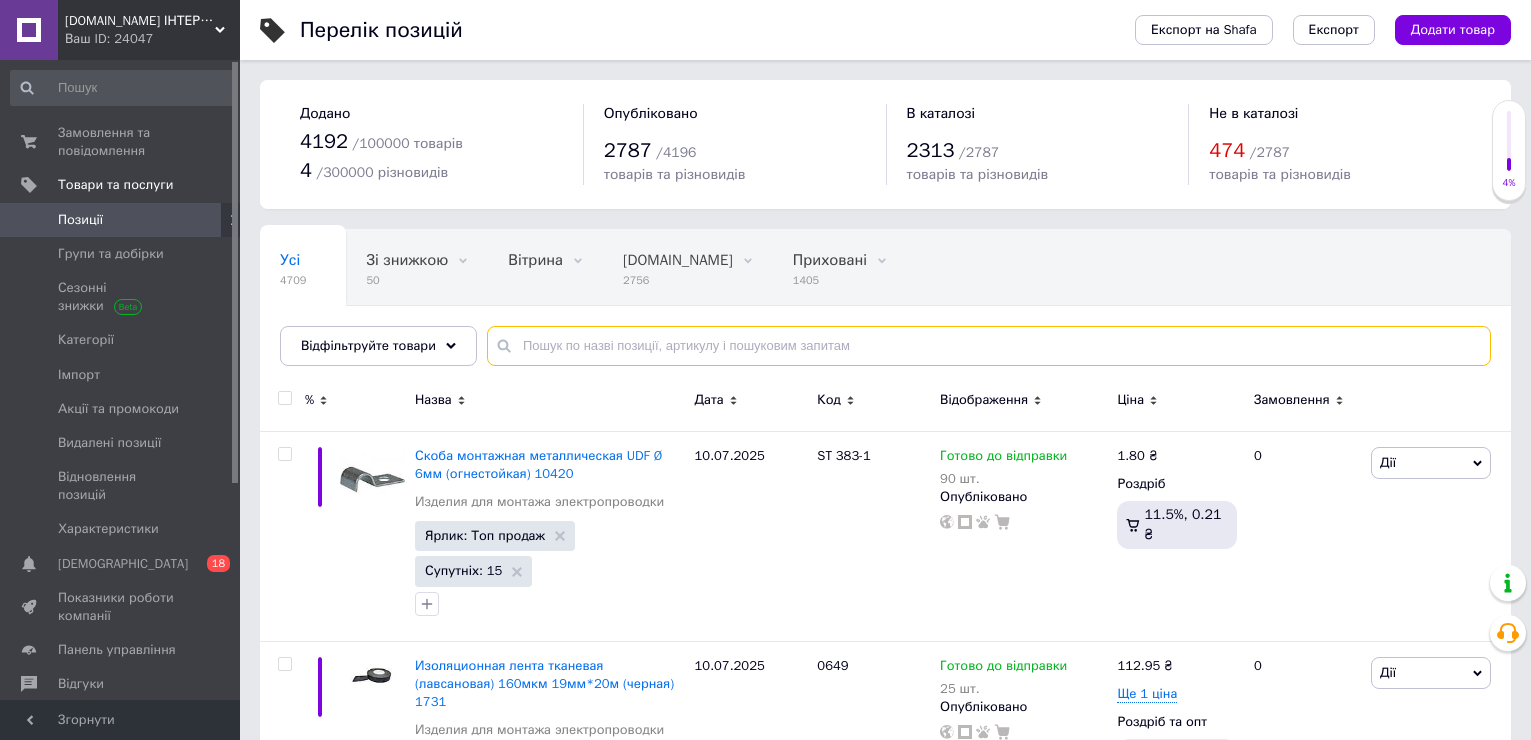 click at bounding box center [989, 346] 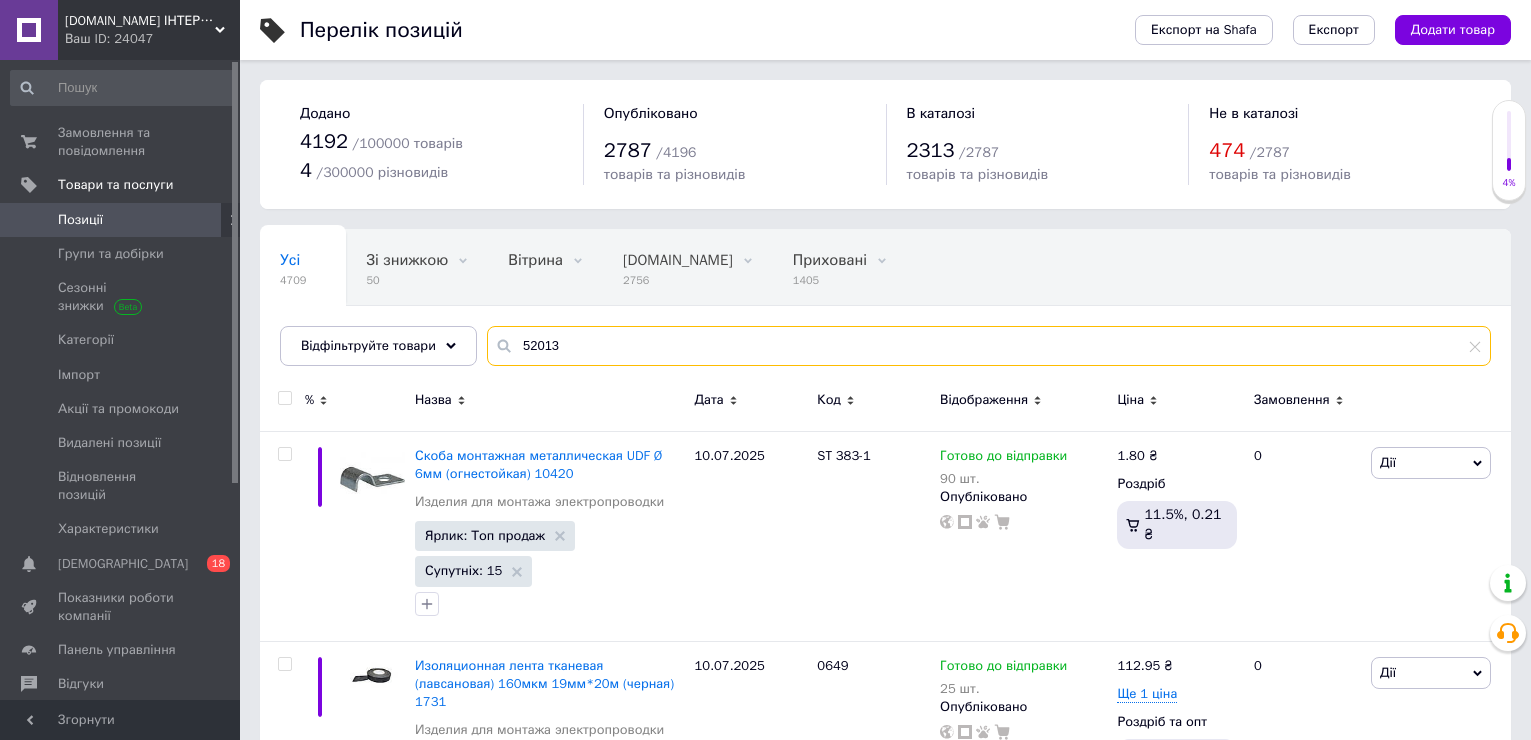 type on "52013" 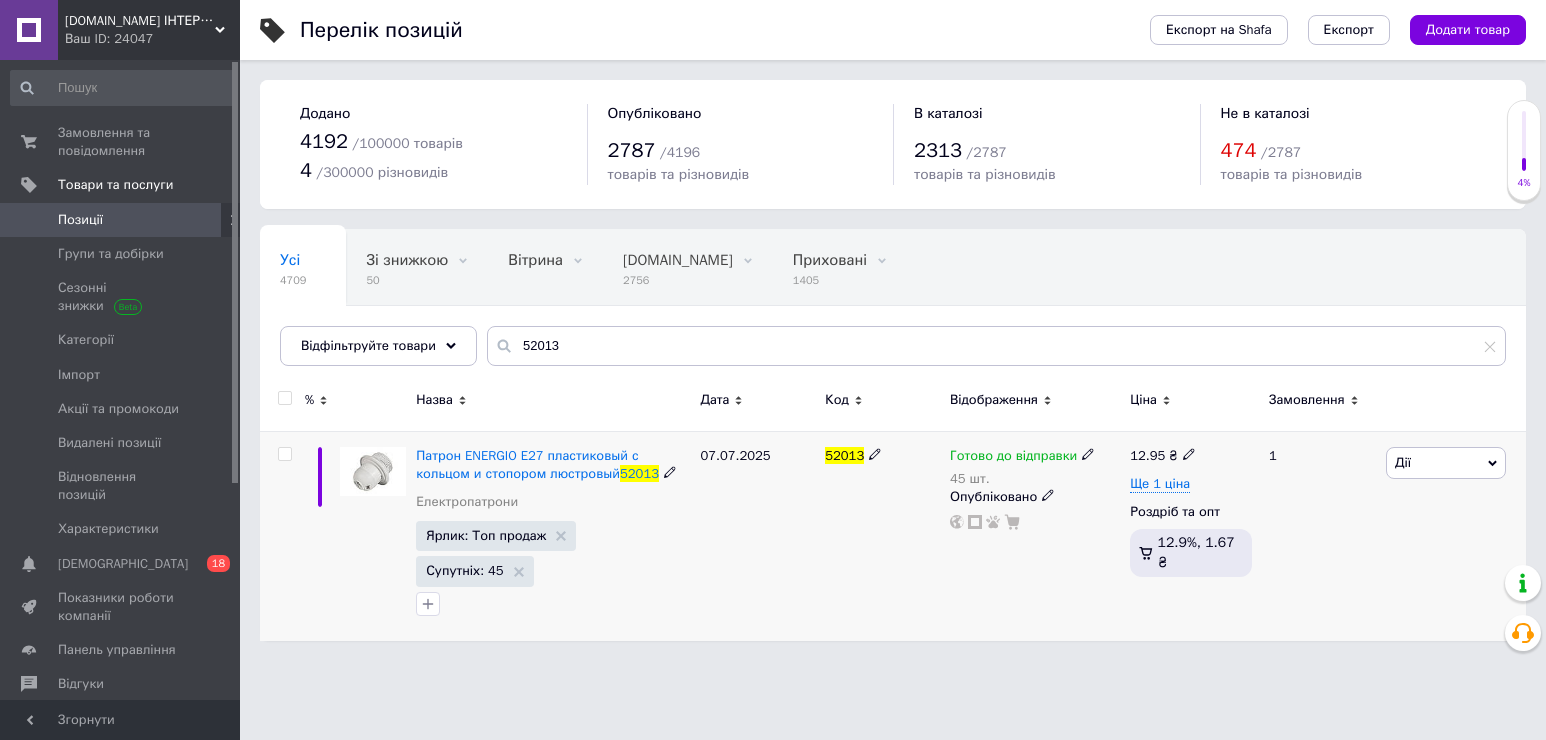 click on "Дії" at bounding box center [1446, 463] 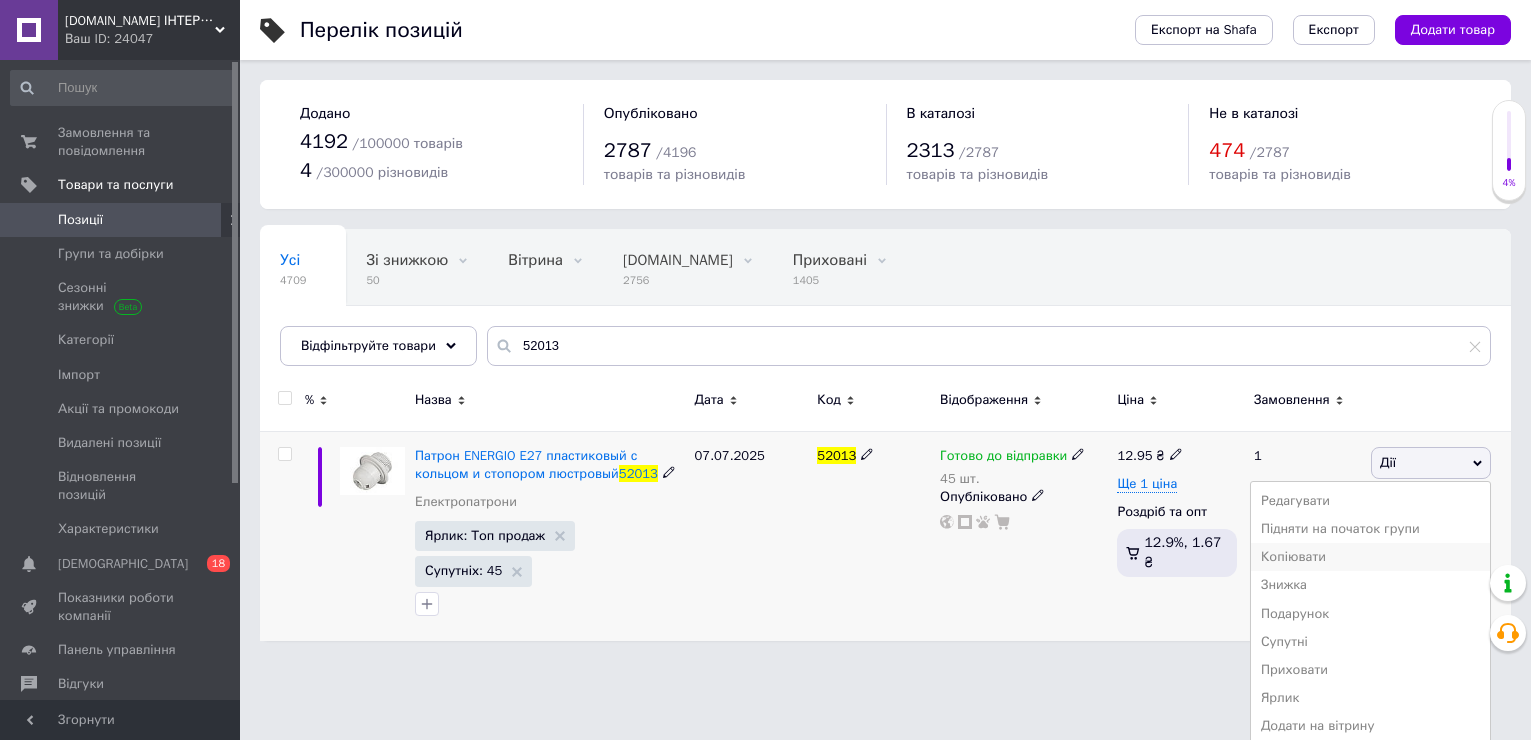 click on "Копіювати" at bounding box center [1370, 557] 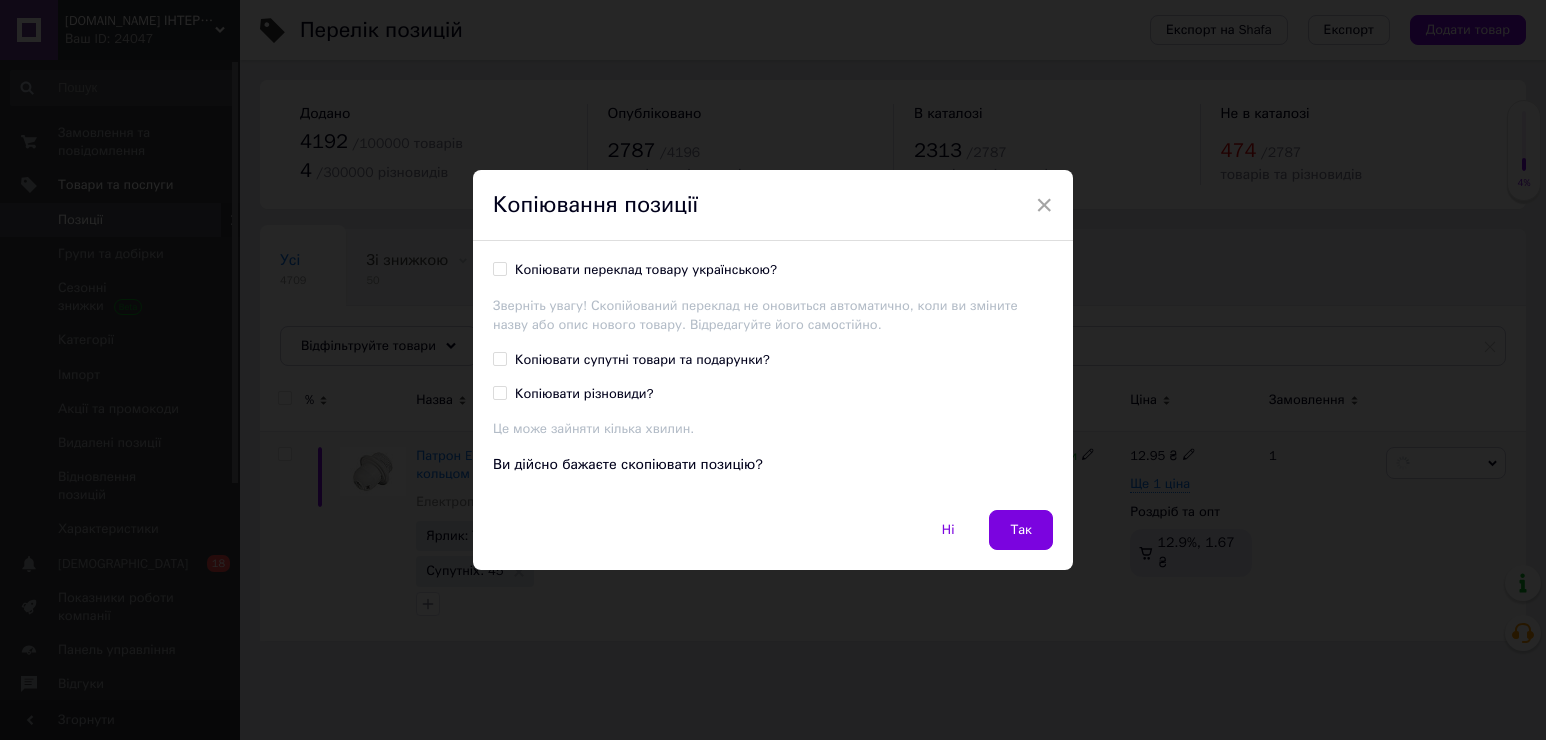 click on "Копіювати переклад товару українською?" at bounding box center (646, 270) 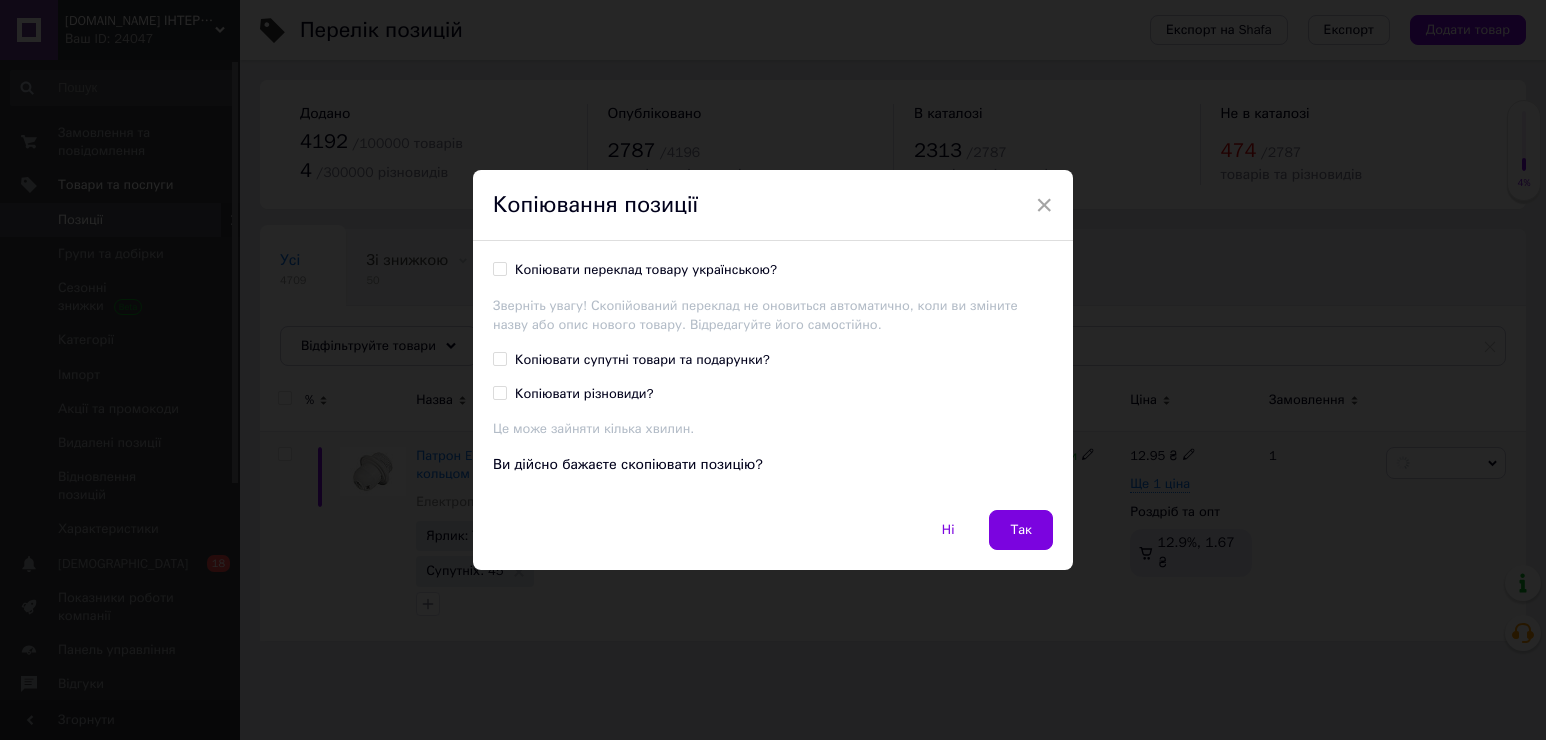 click on "Копіювати переклад товару українською?" at bounding box center (499, 268) 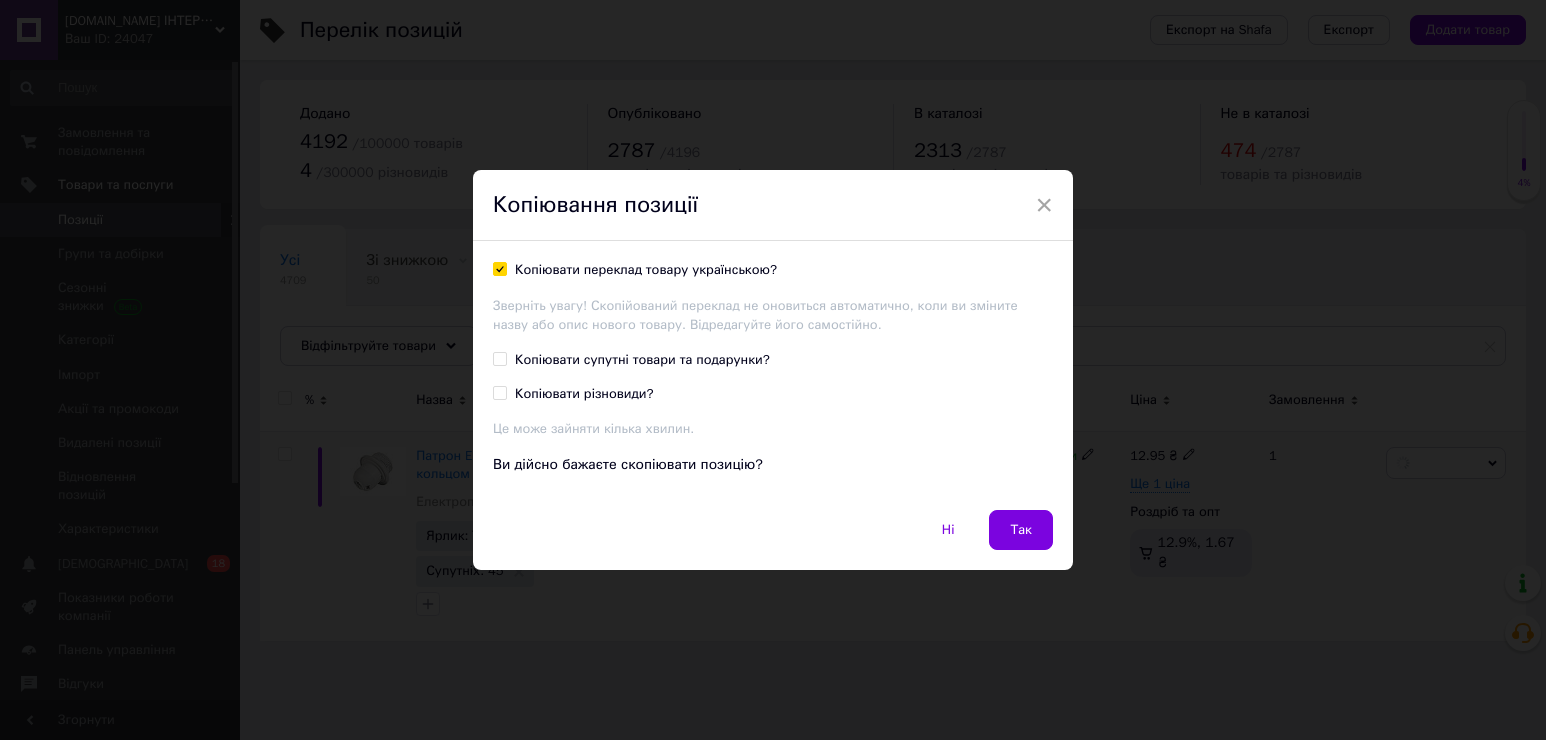 checkbox on "true" 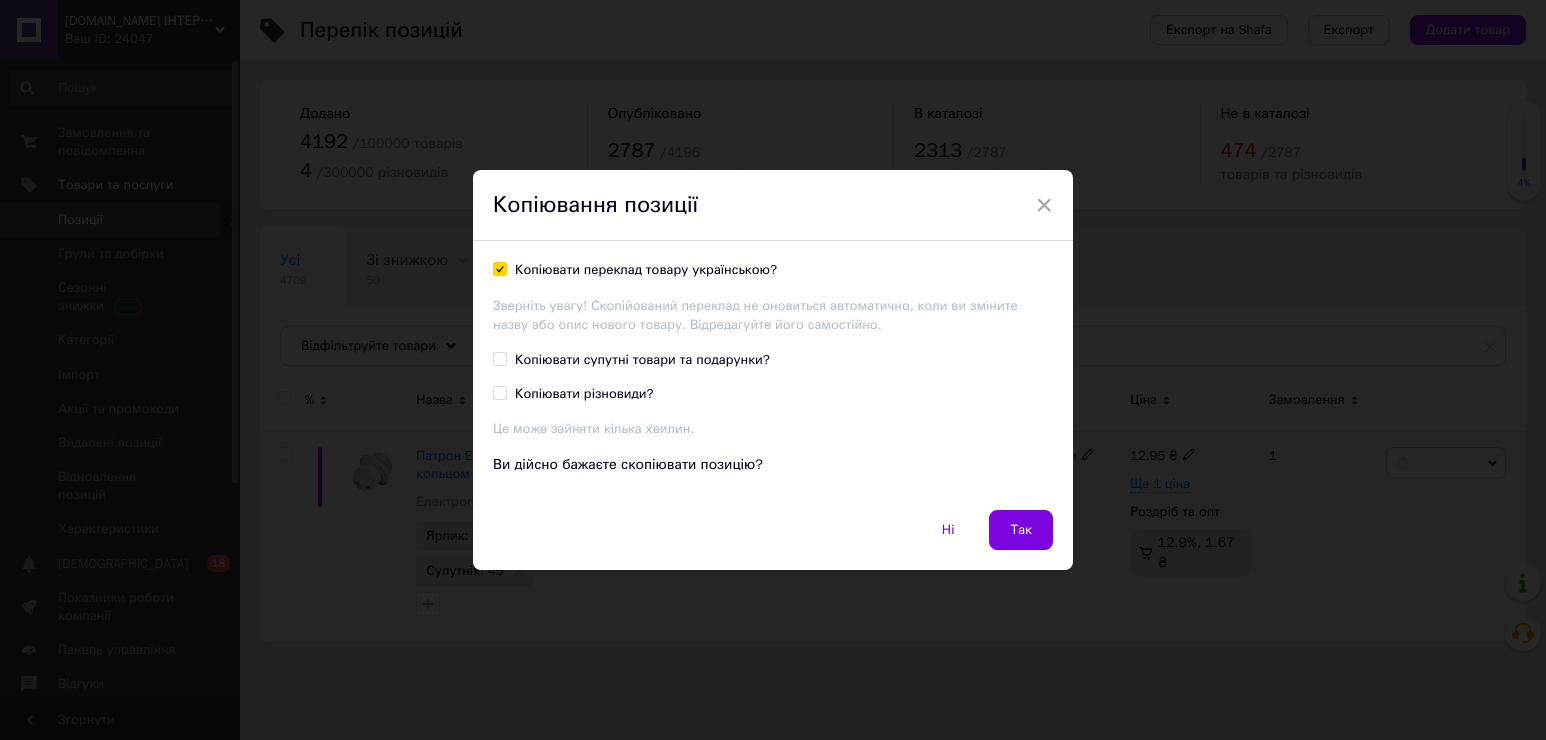 click on "Копіювати супутні товари та подарунки?" at bounding box center [642, 360] 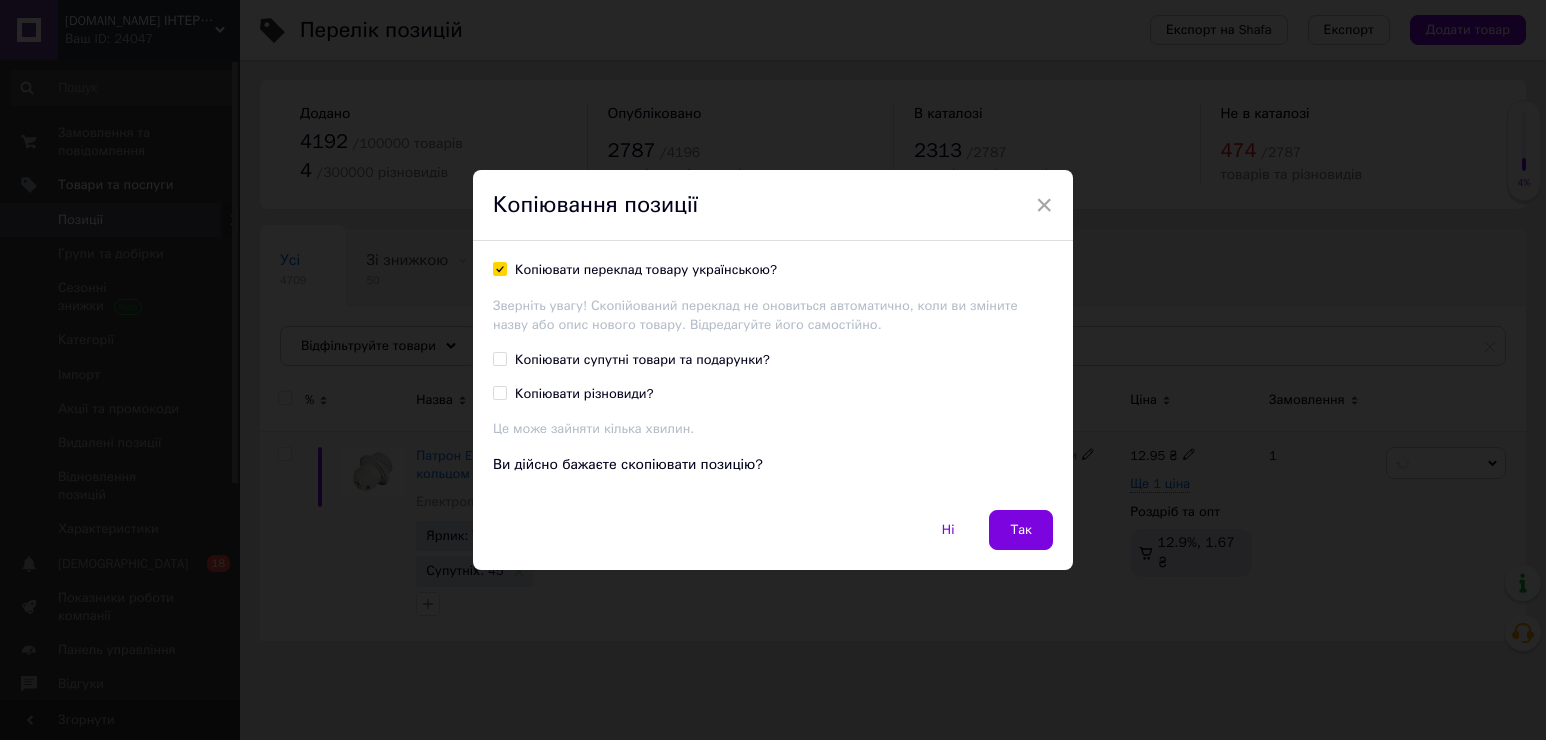 click on "Копіювати супутні товари та подарунки?" at bounding box center (499, 358) 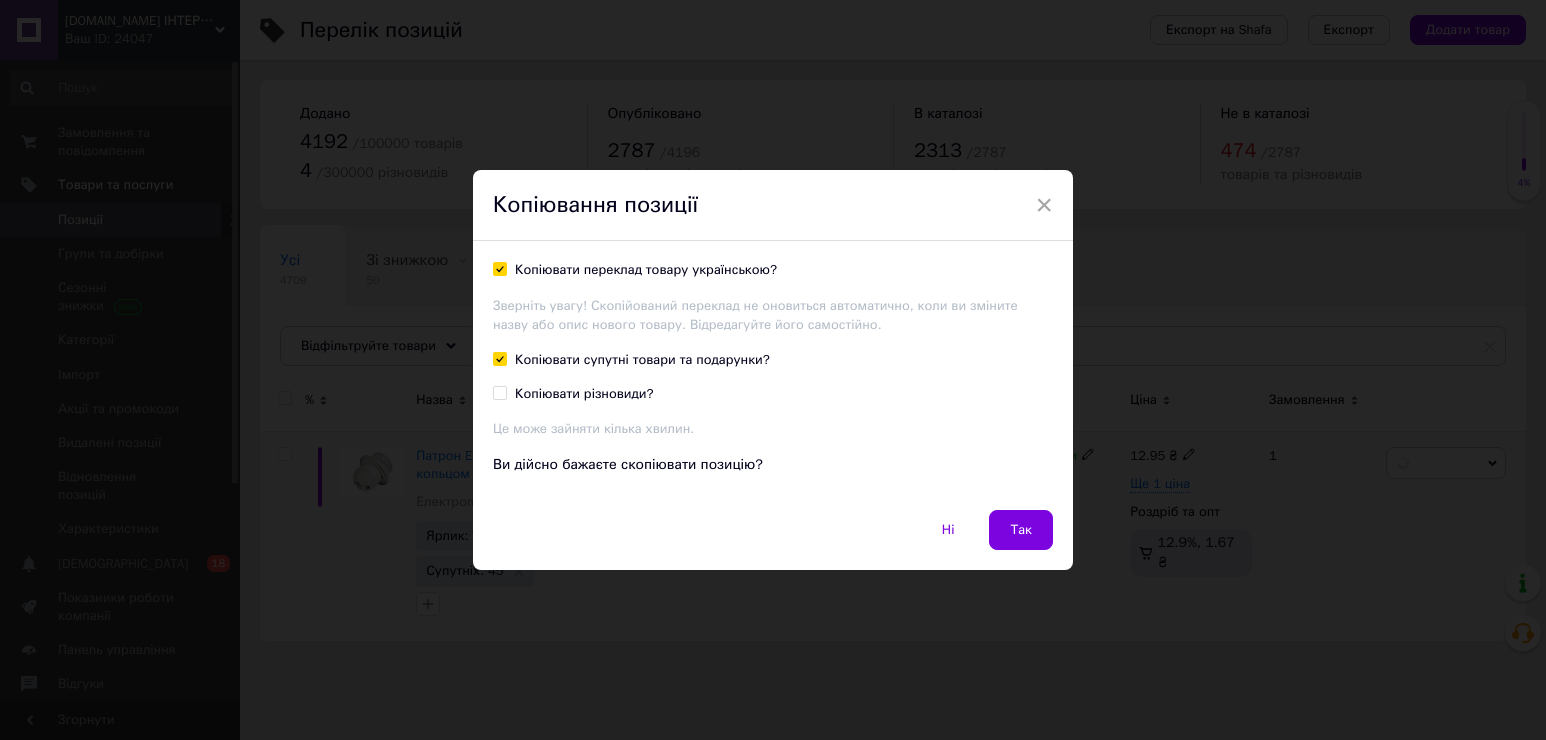 checkbox on "true" 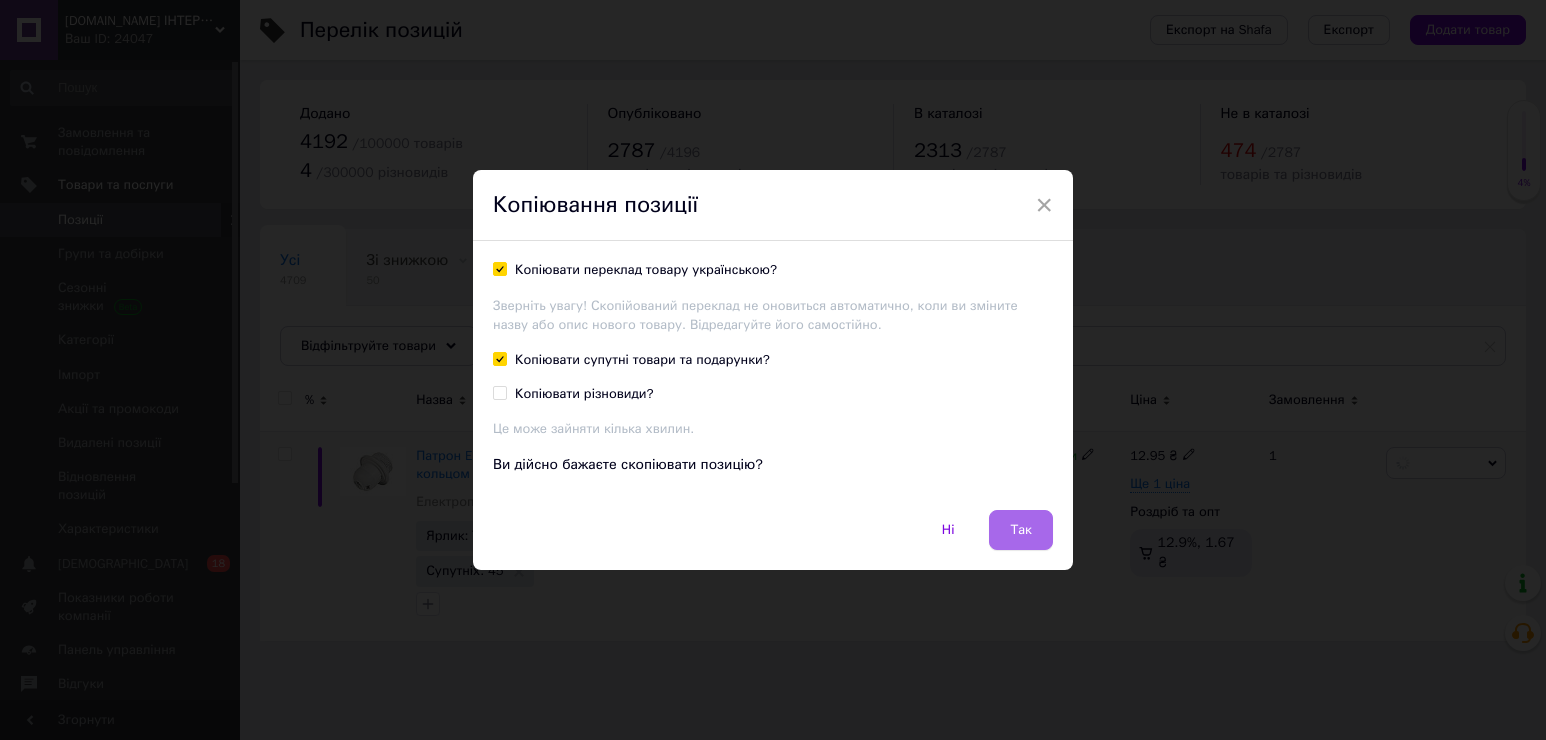 click on "Так" at bounding box center (1021, 530) 